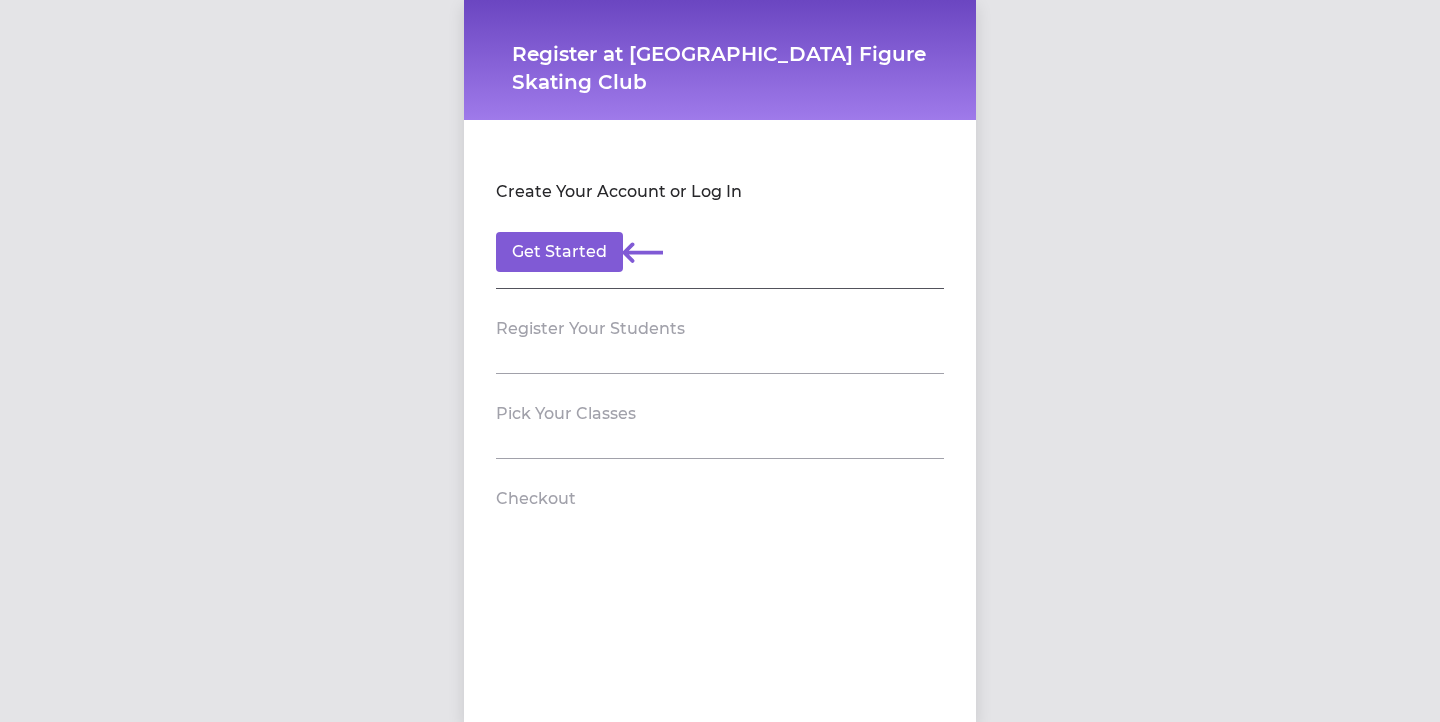 scroll, scrollTop: 0, scrollLeft: 0, axis: both 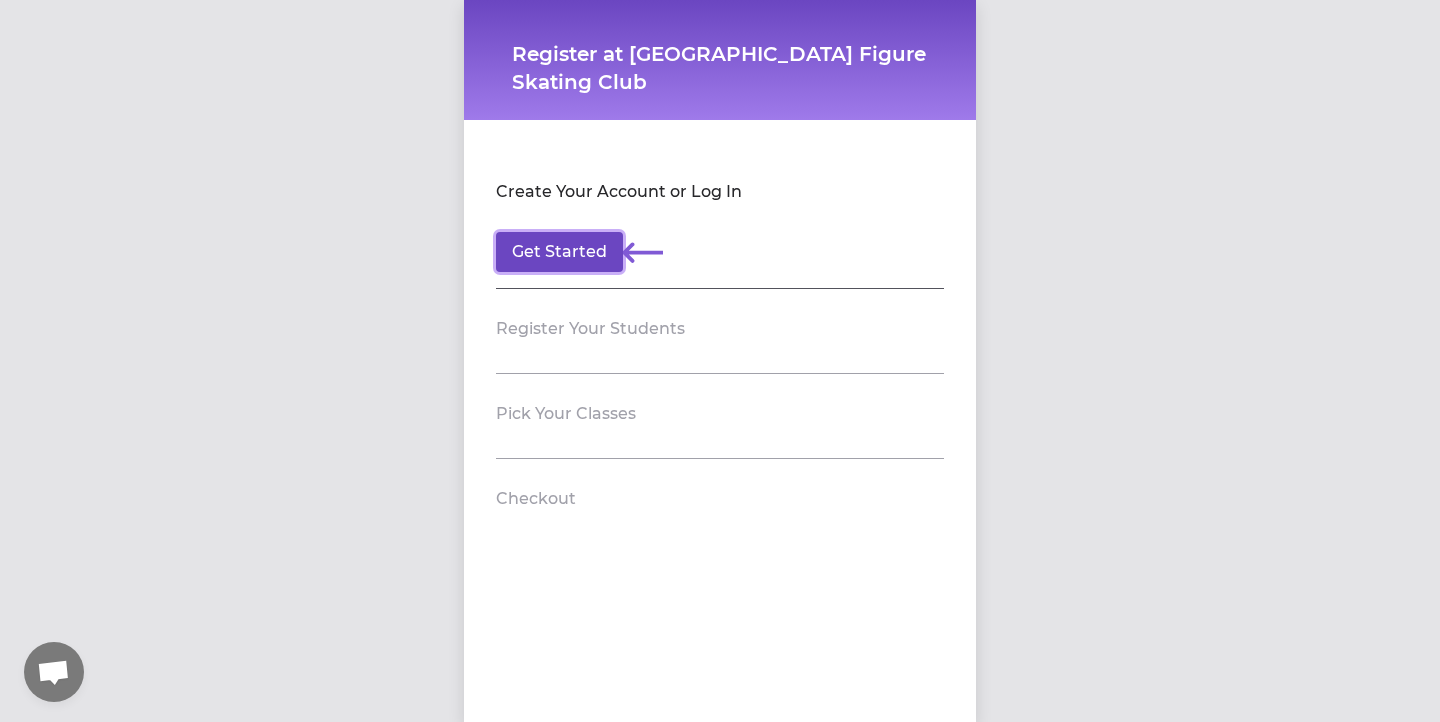 click on "Get Started" at bounding box center (559, 252) 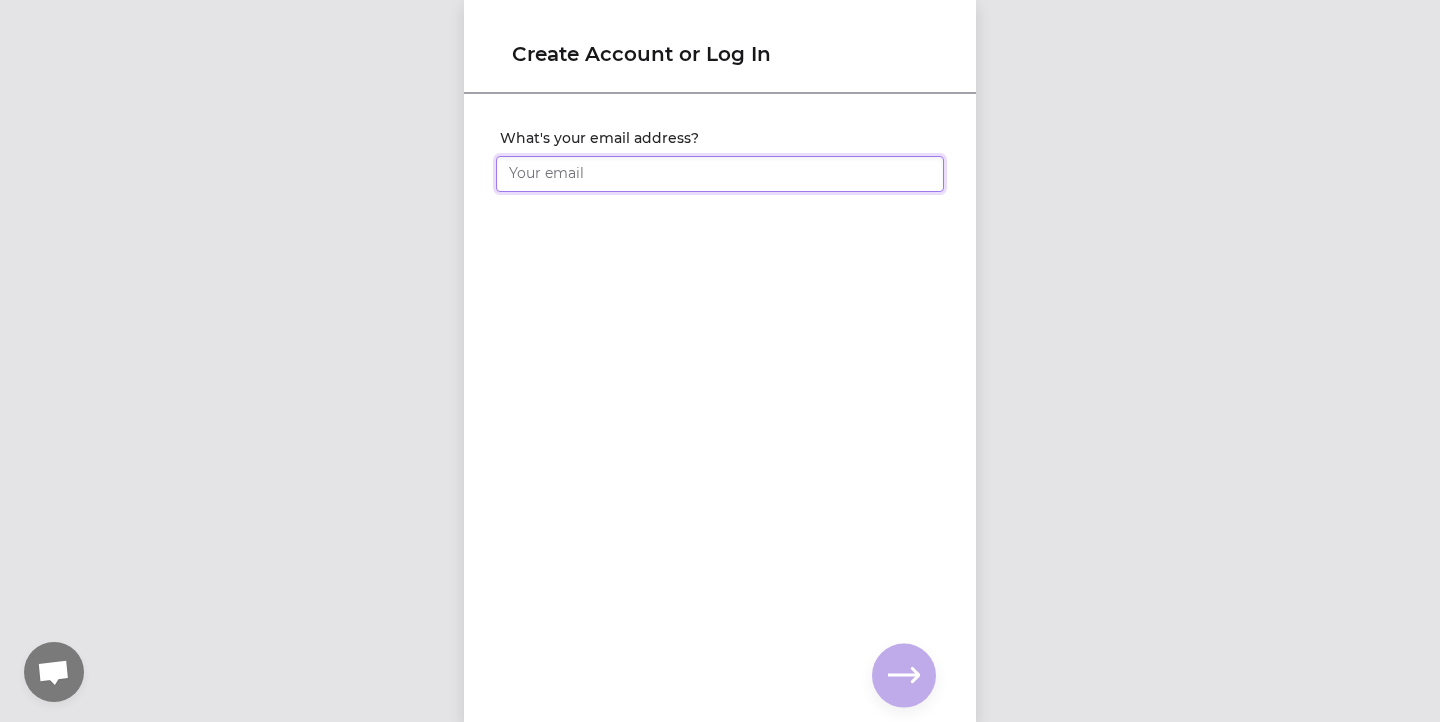 click on "What's your email address?" at bounding box center (720, 174) 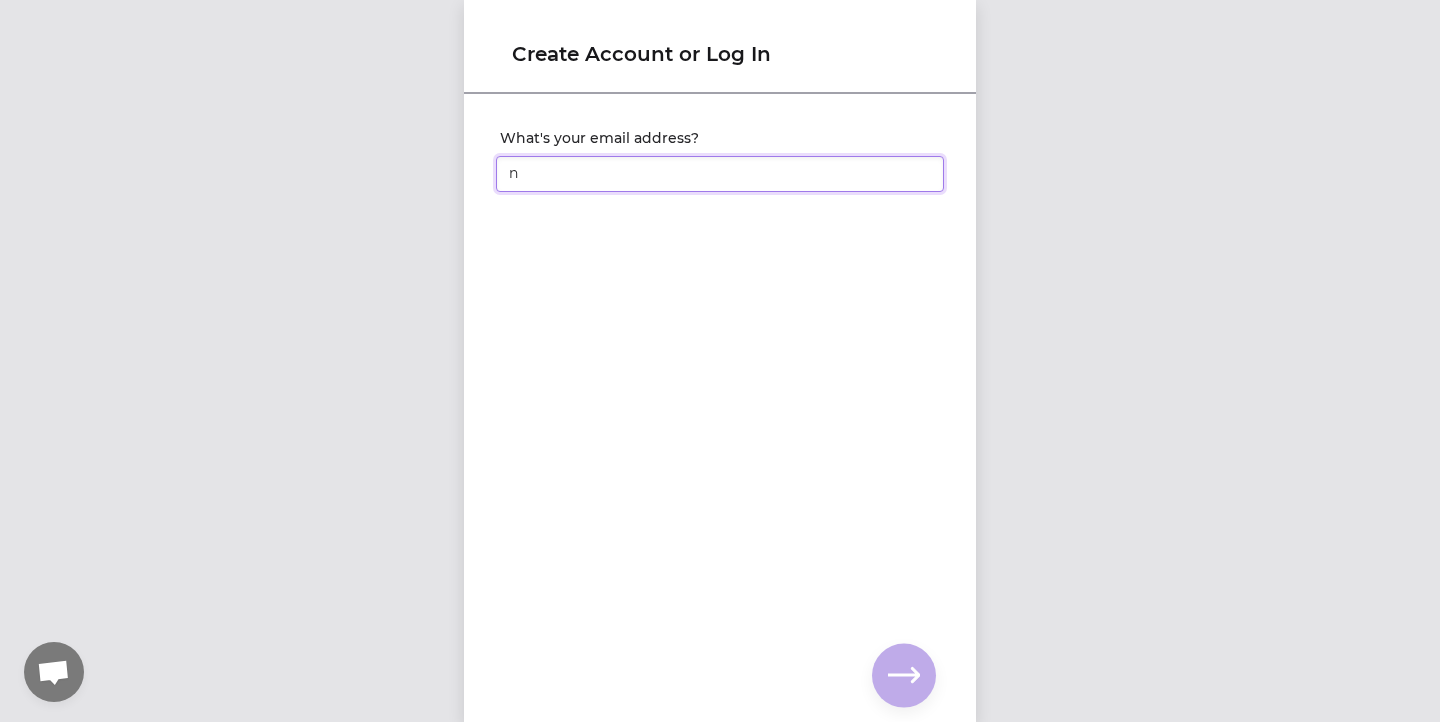 type on "na" 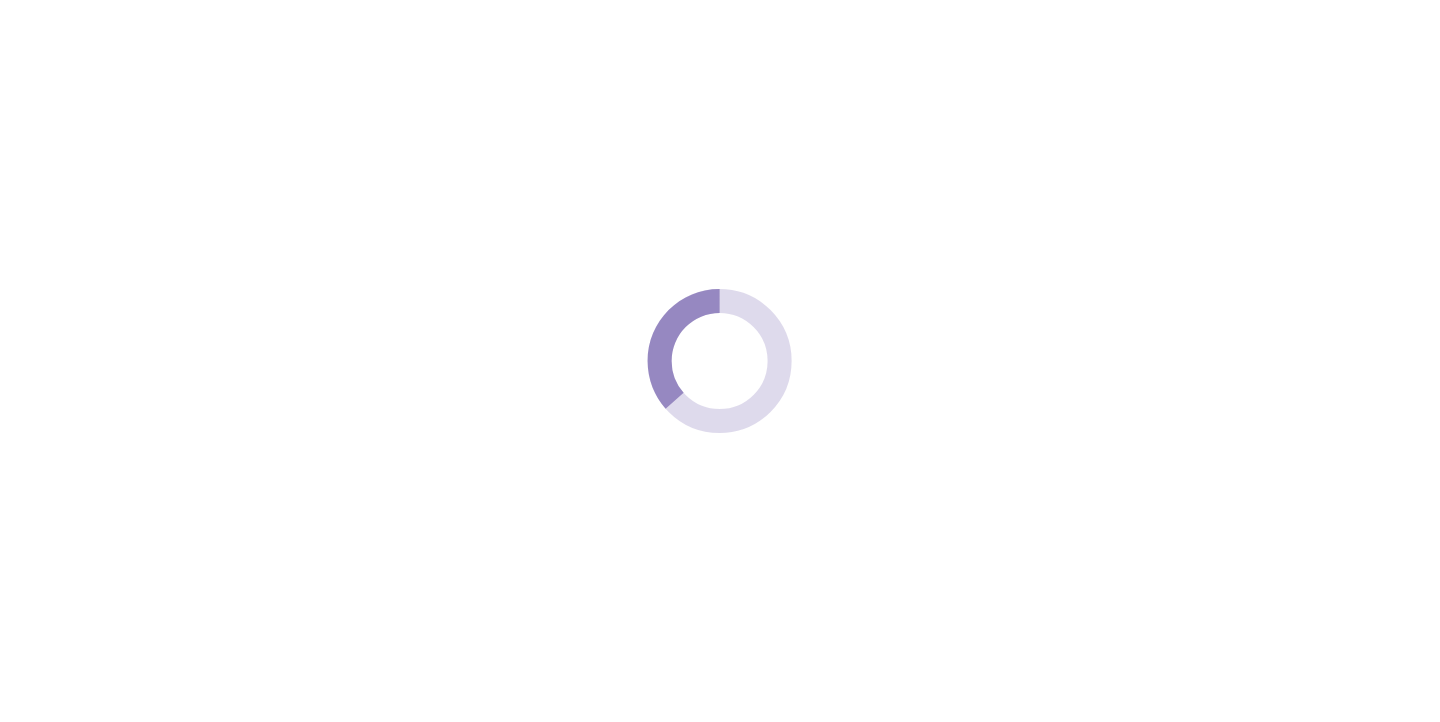 scroll, scrollTop: 0, scrollLeft: 0, axis: both 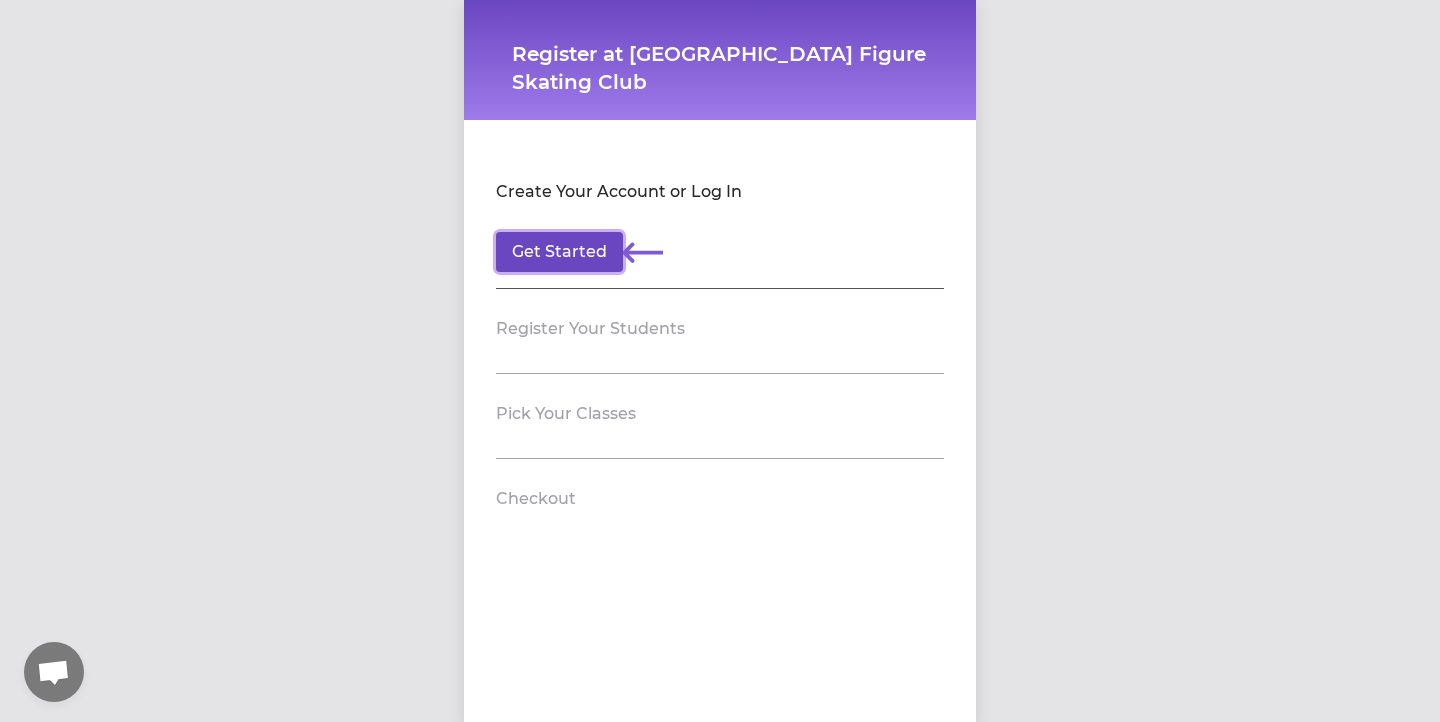 click on "Get Started" at bounding box center (559, 252) 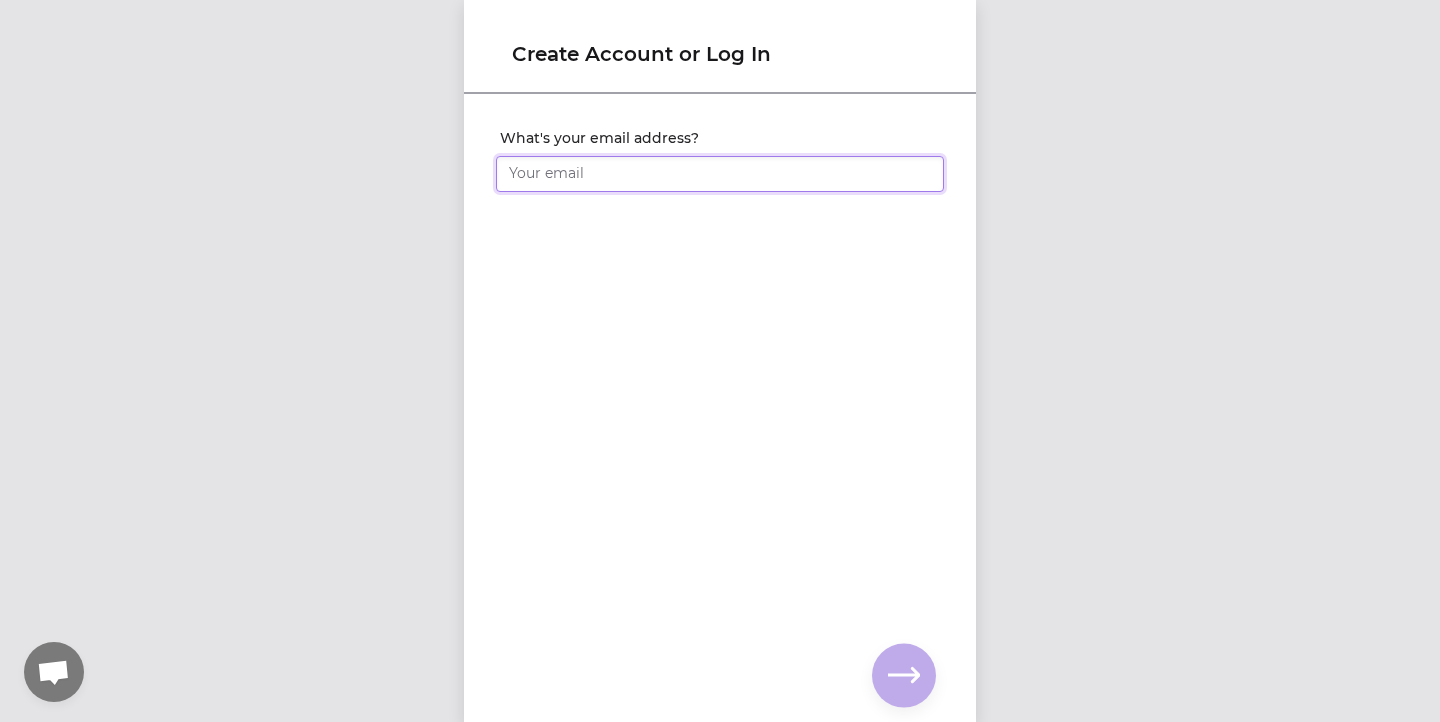 click on "What's your email address?" at bounding box center (720, 174) 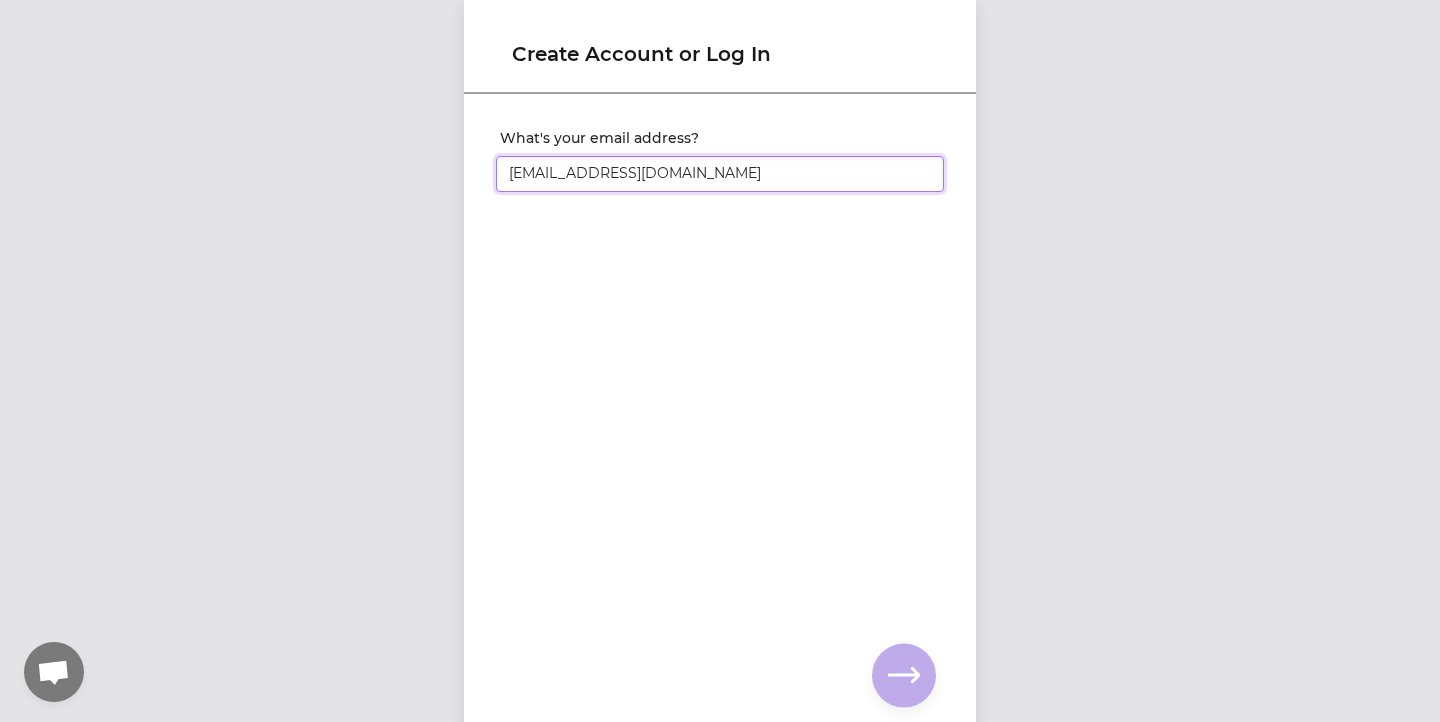type on "[EMAIL_ADDRESS][DOMAIN_NAME]" 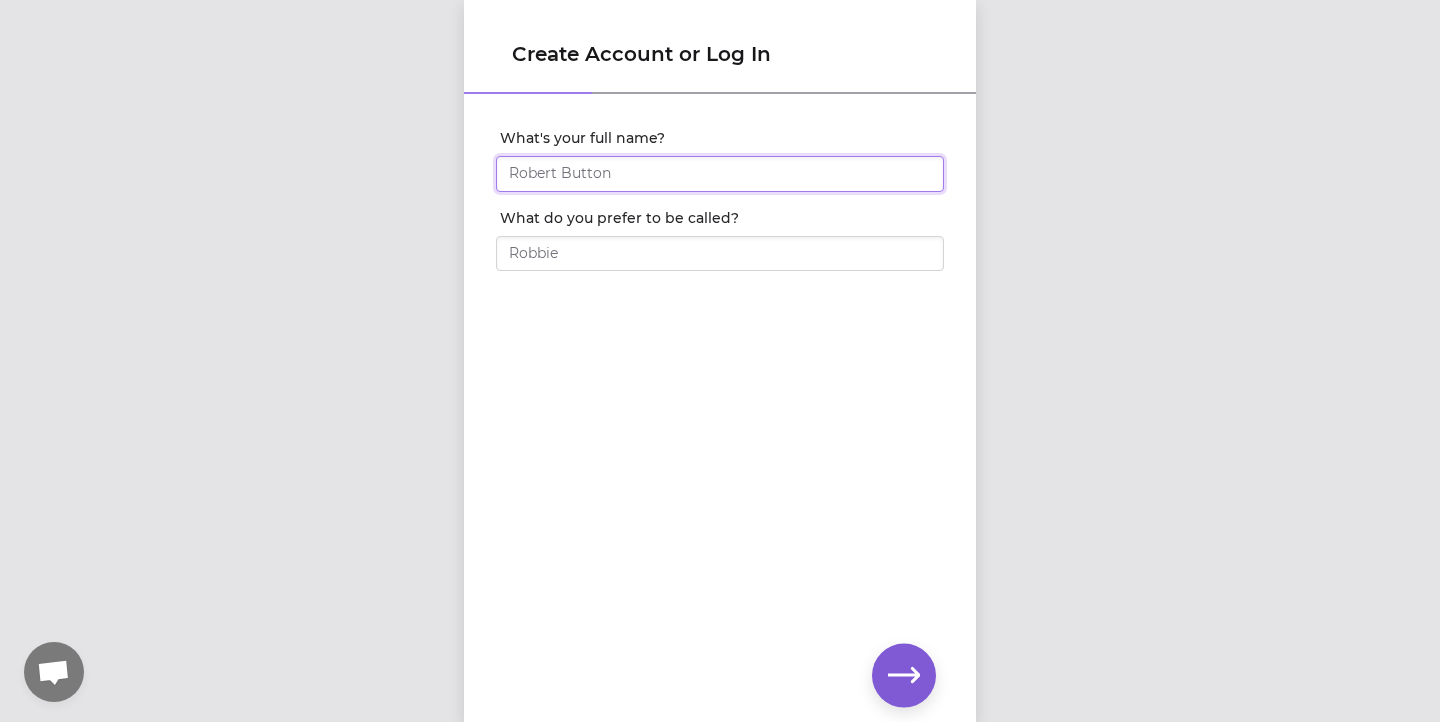 click on "What's your full name?" at bounding box center [720, 174] 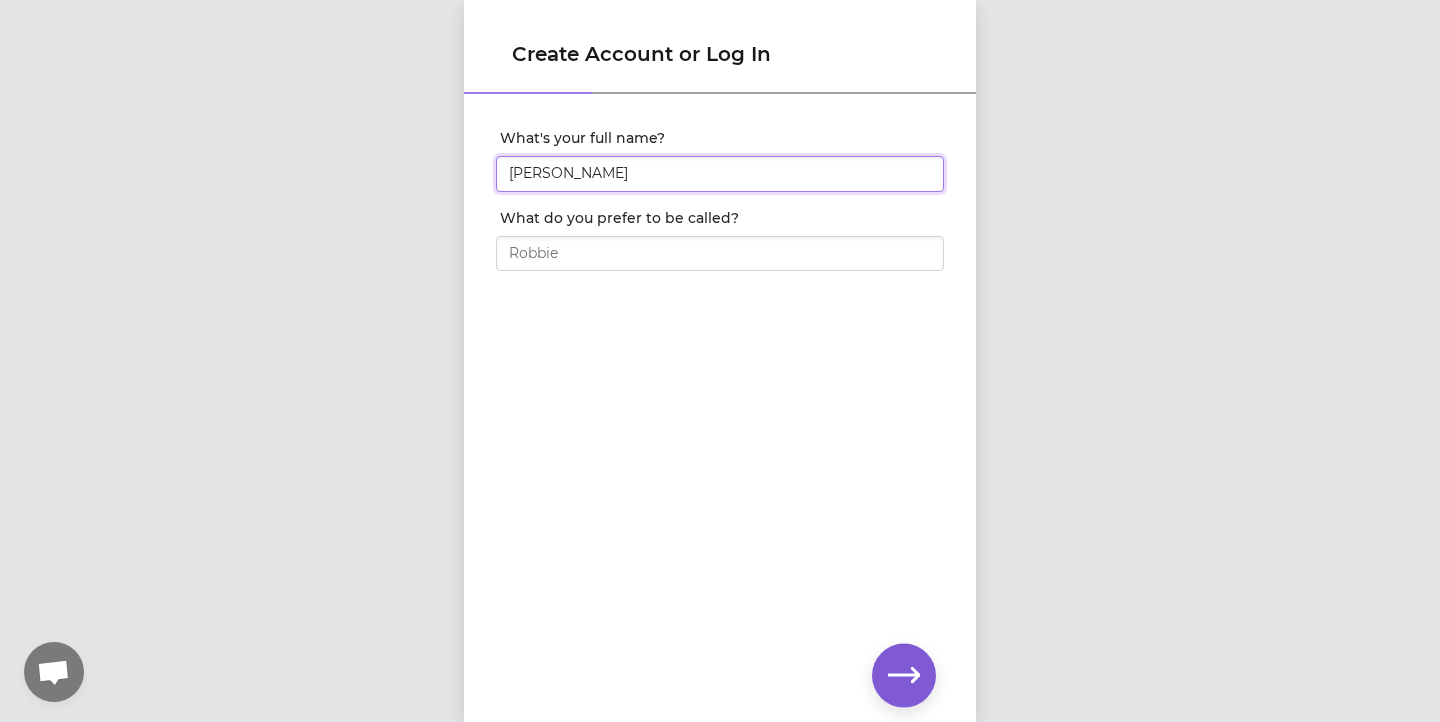 type on "[PERSON_NAME]" 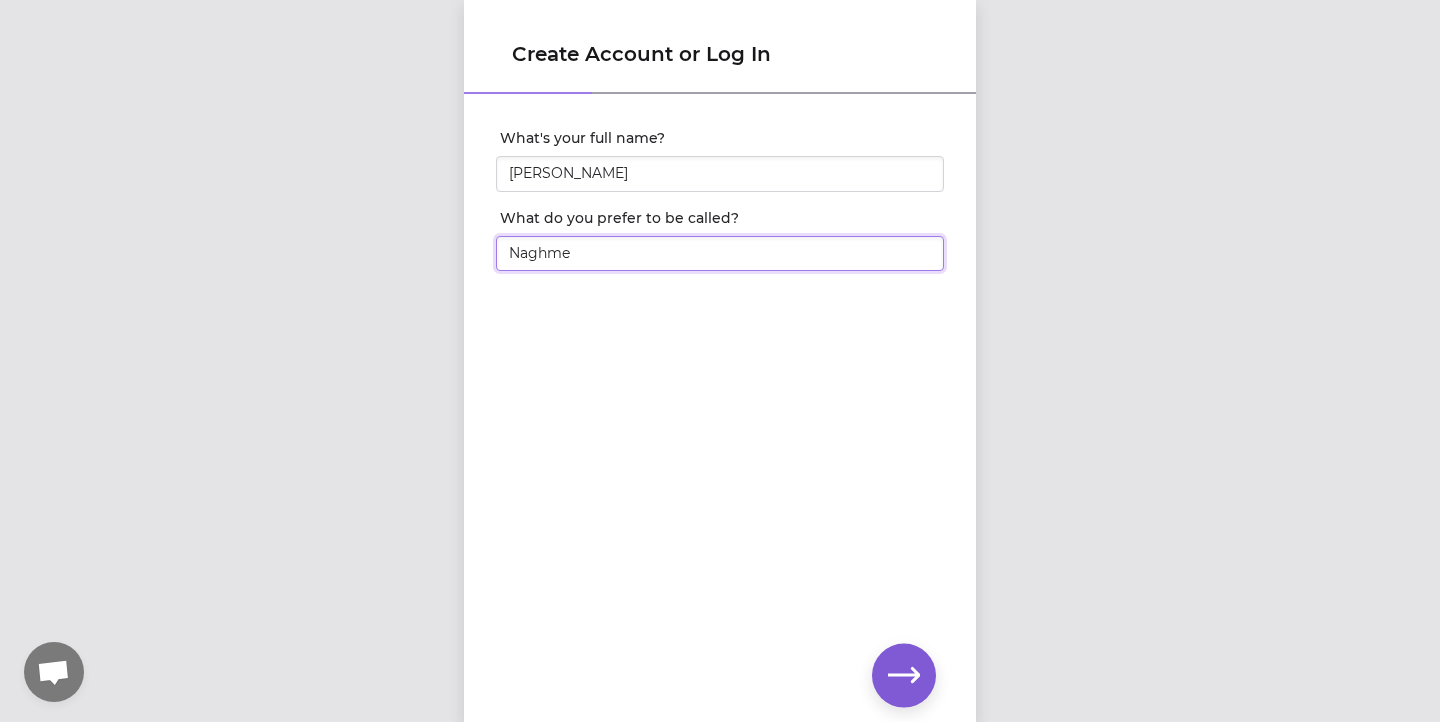 type on "Naghme" 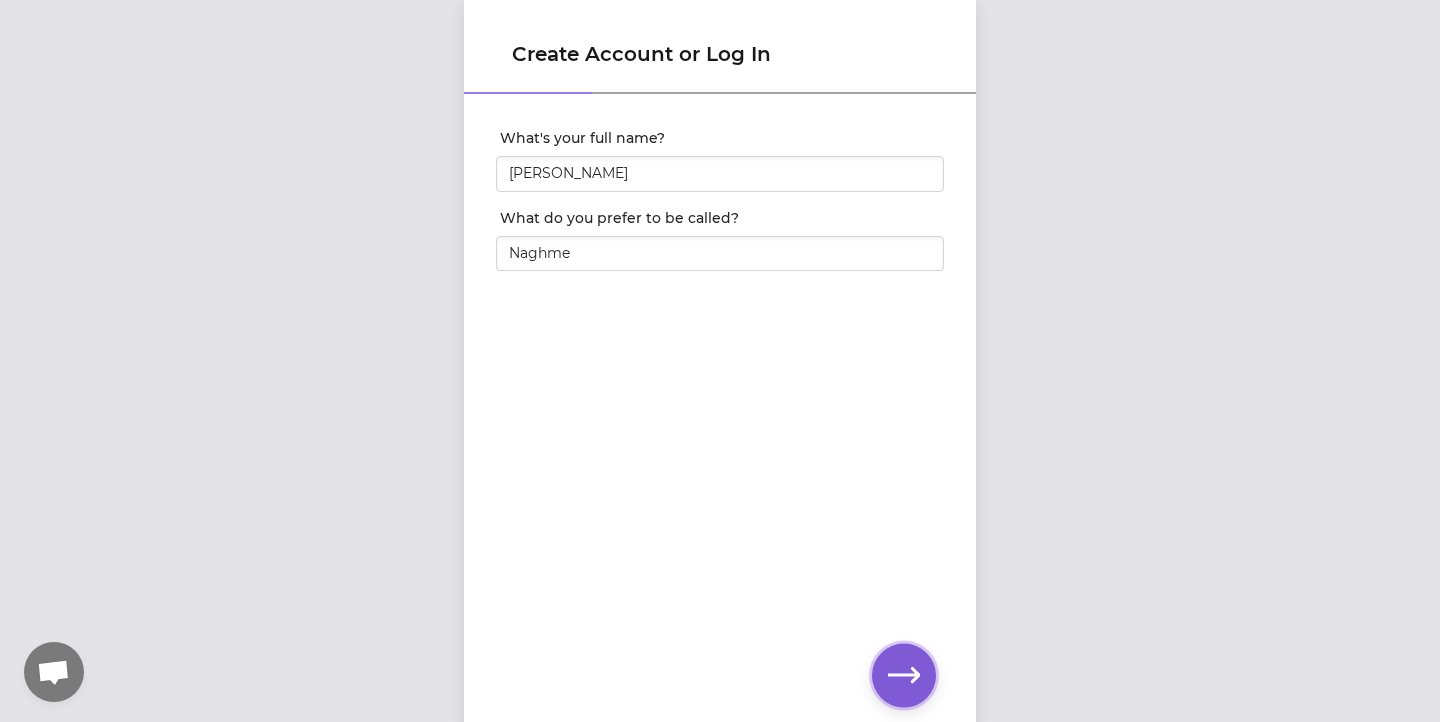 click 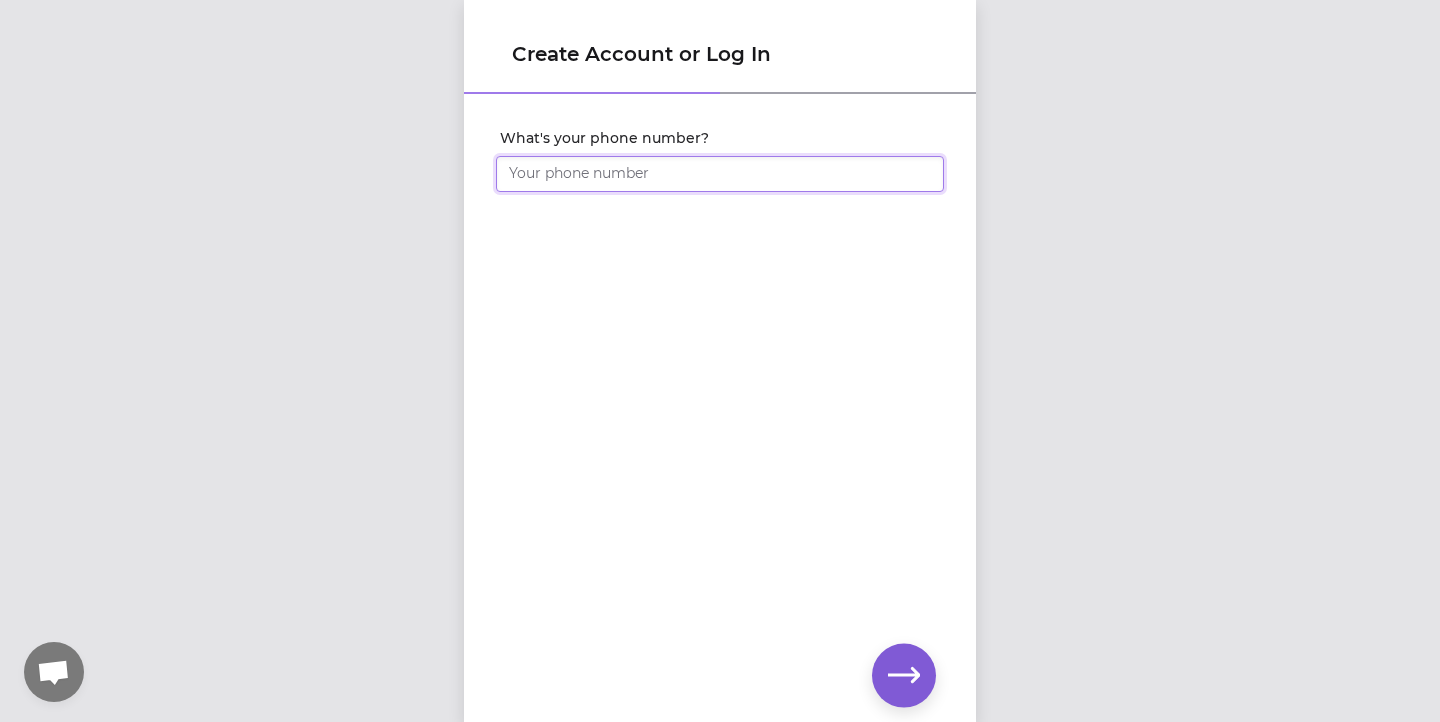 click on "What's your phone number?" at bounding box center [720, 174] 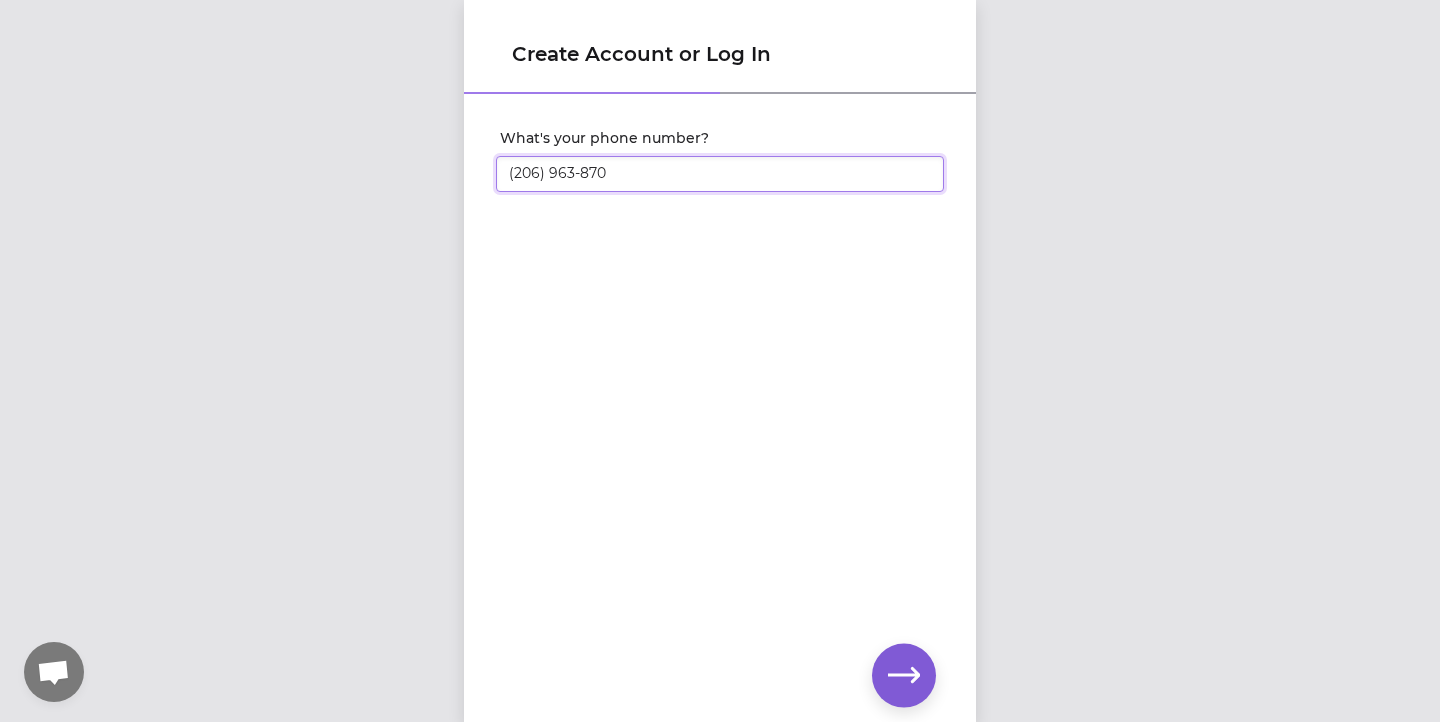 type on "[PHONE_NUMBER]" 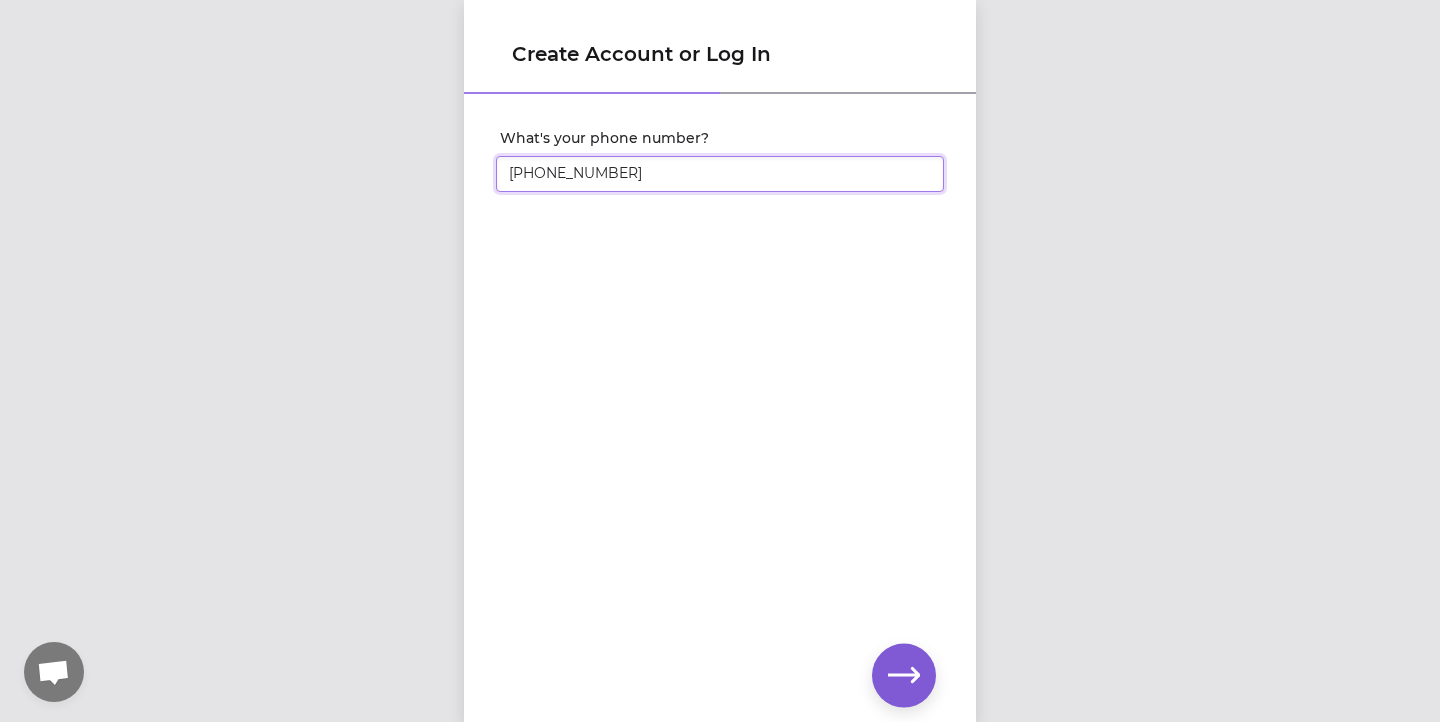 click at bounding box center [0, 0] 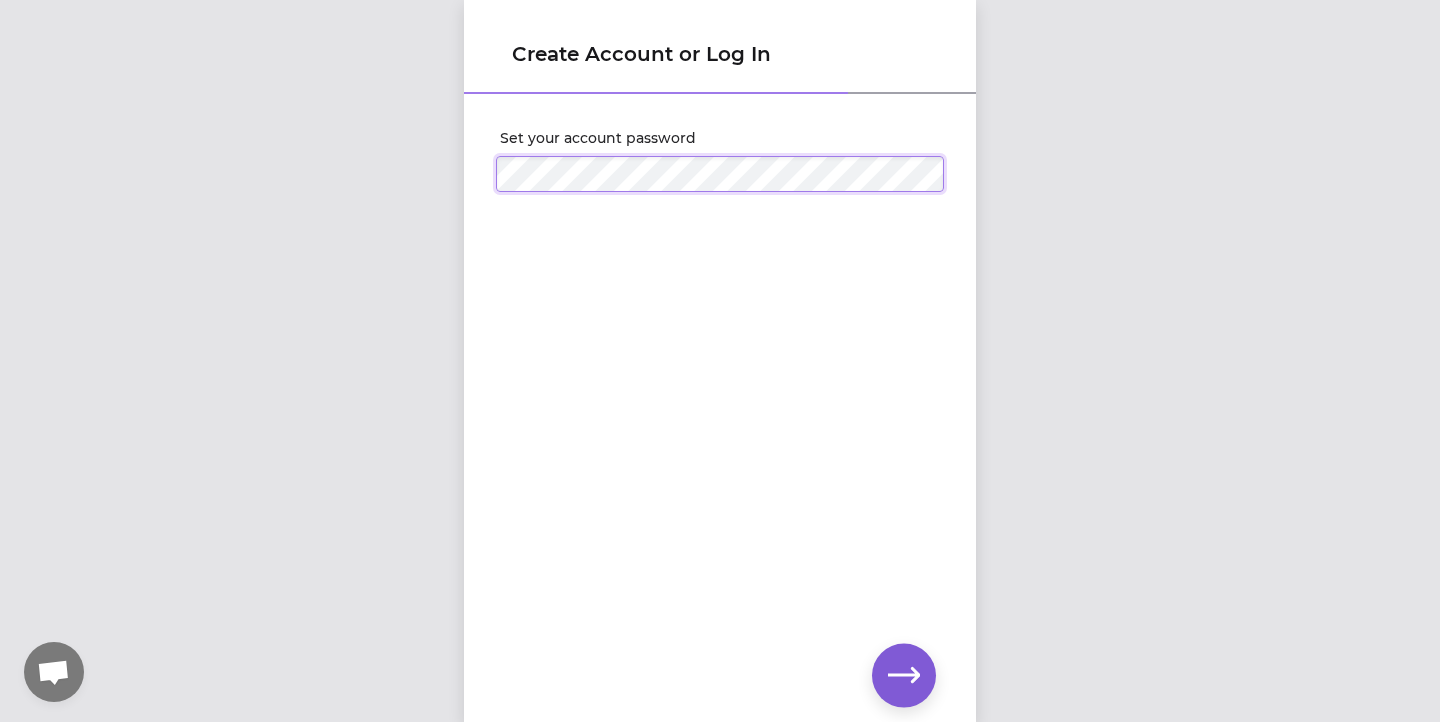 click at bounding box center [0, 0] 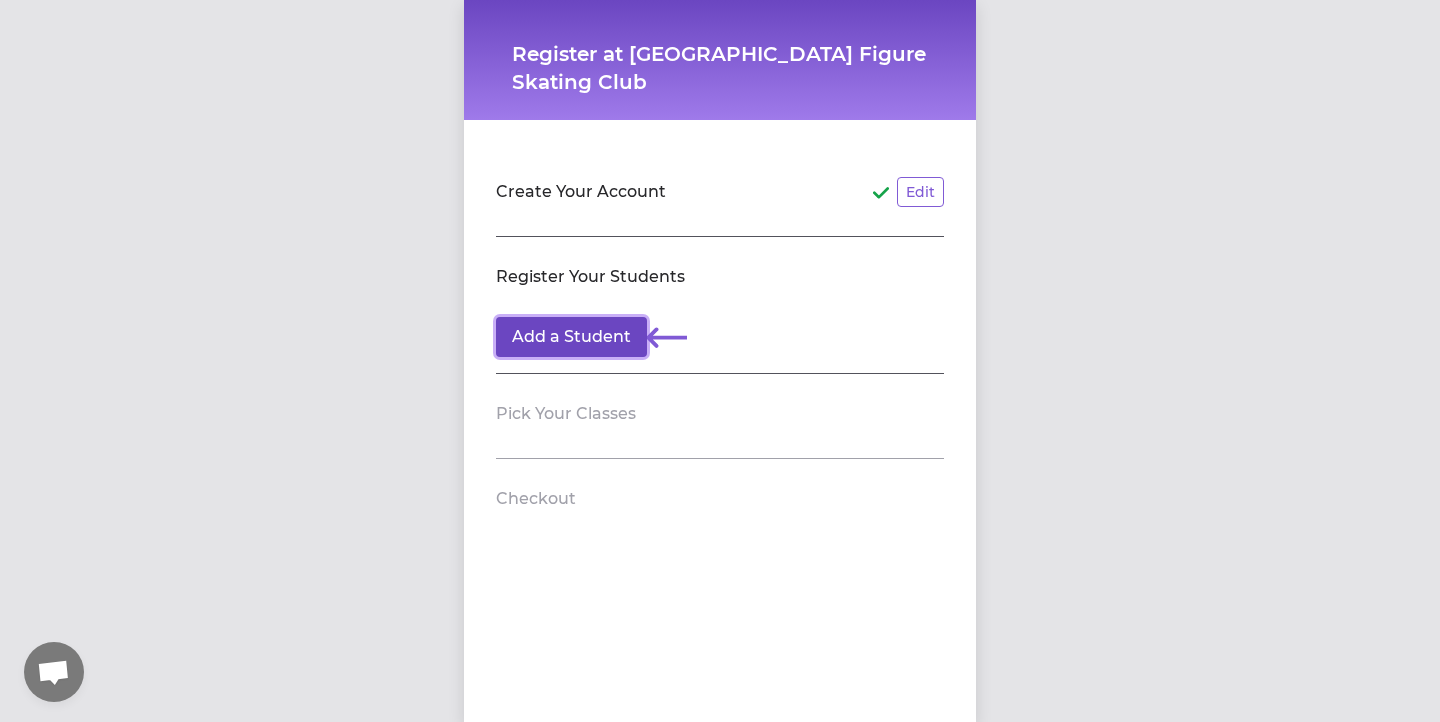 click on "Add a Student" at bounding box center (571, 337) 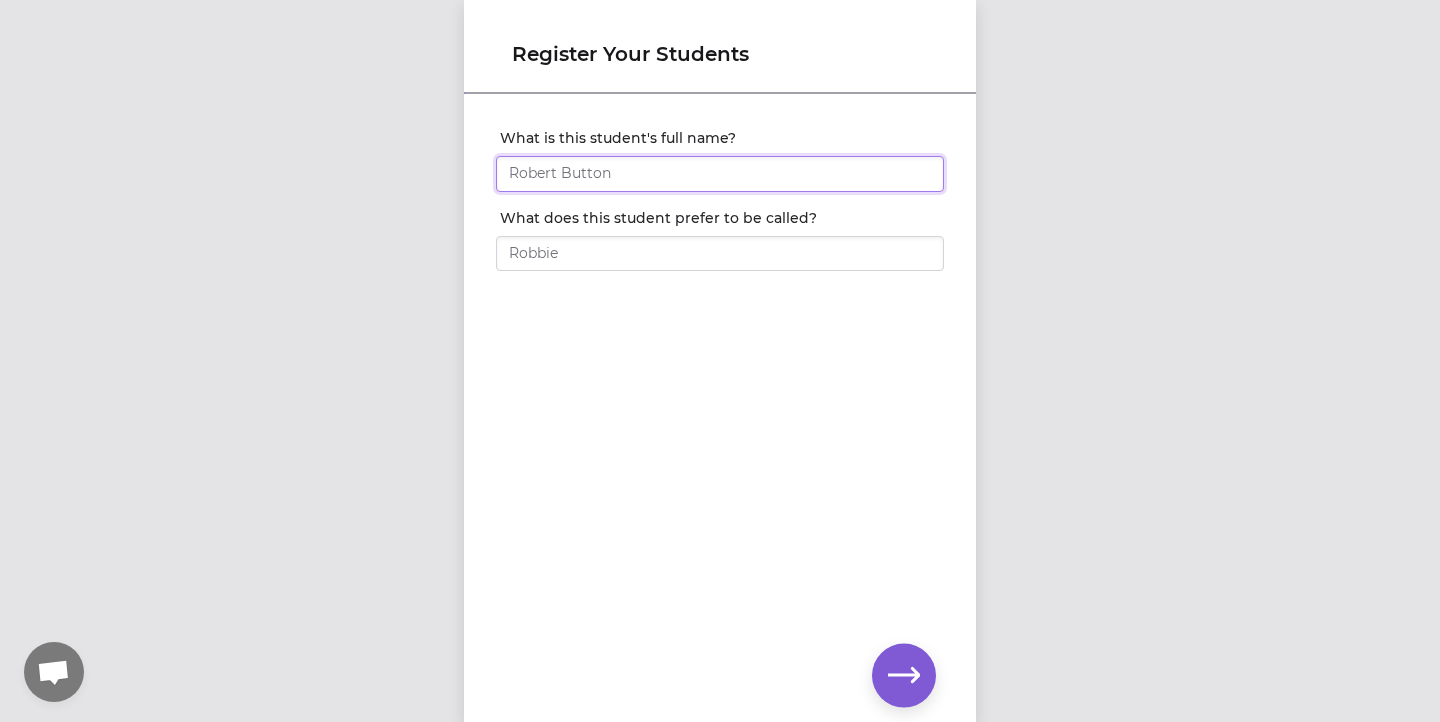 click on "What is this student's full name?" at bounding box center [720, 174] 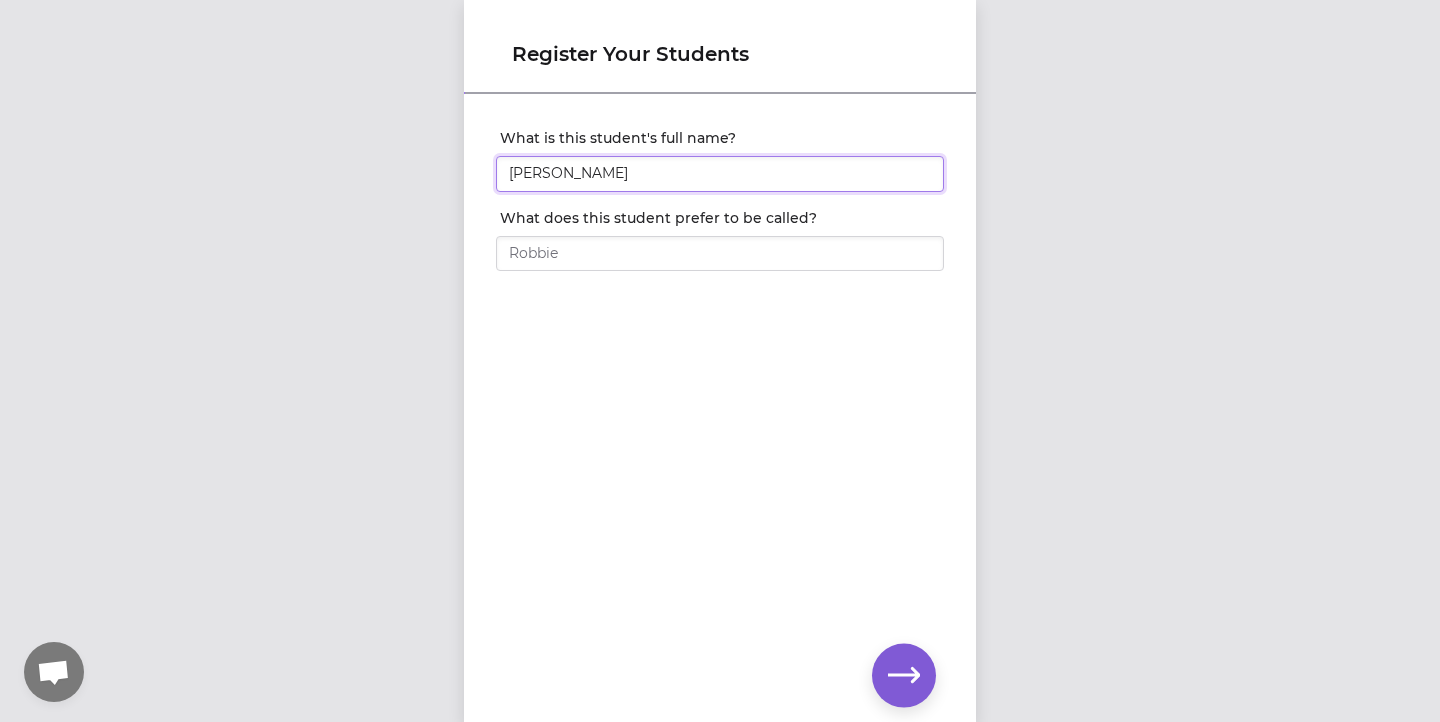 type on "[PERSON_NAME]" 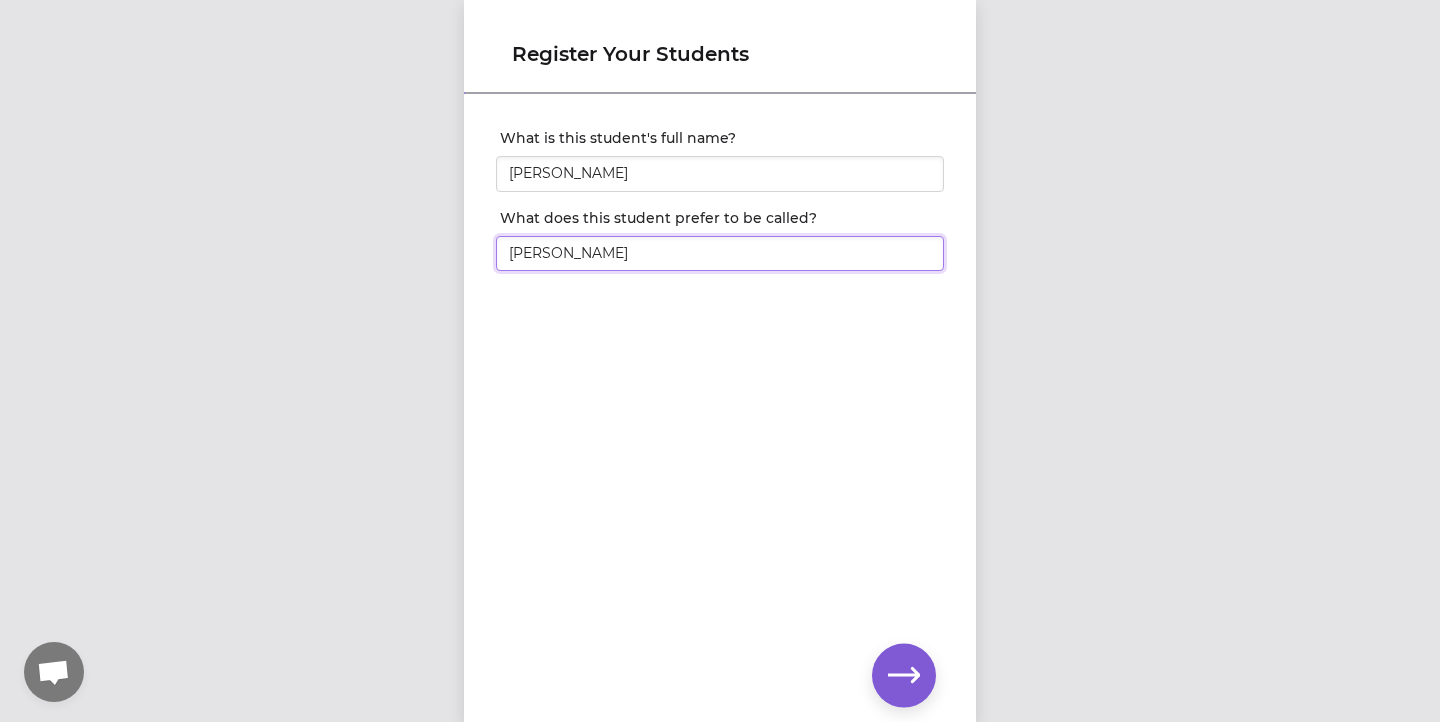 type on "[PERSON_NAME]" 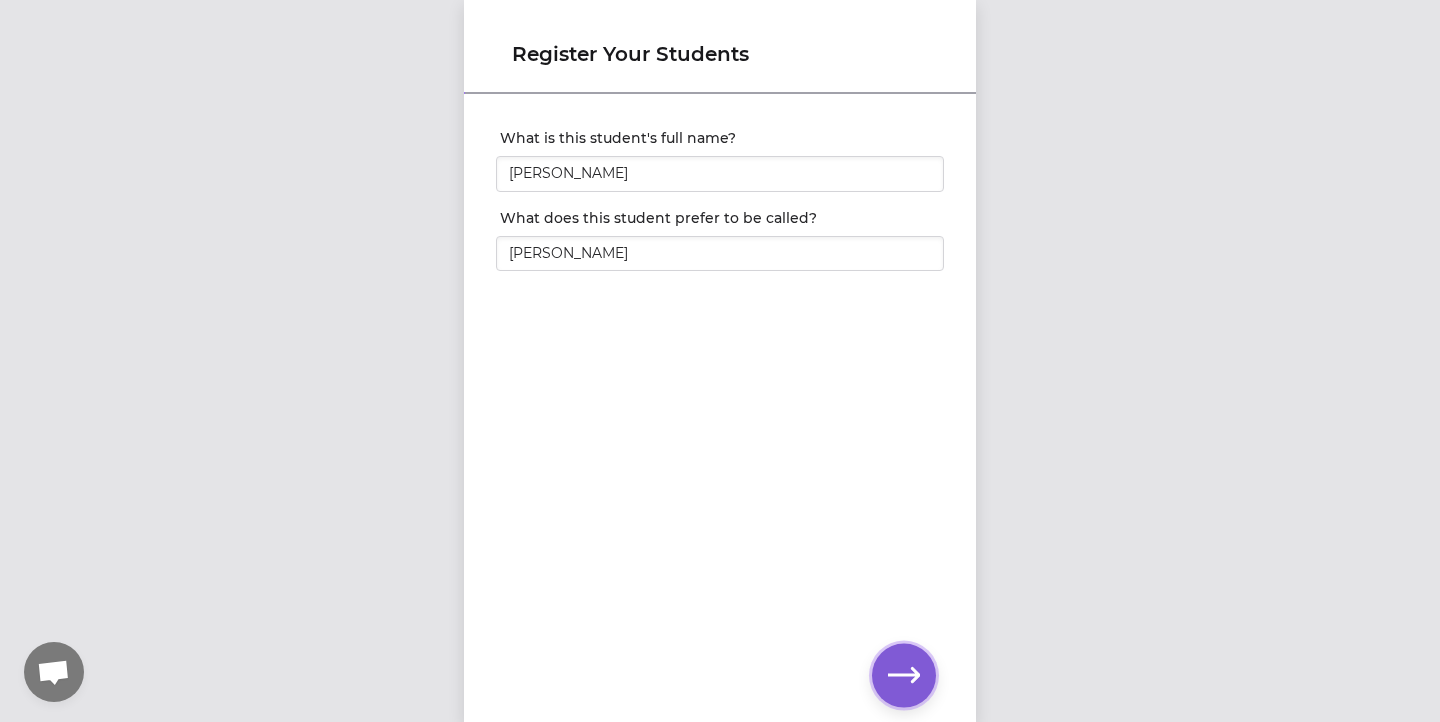 click 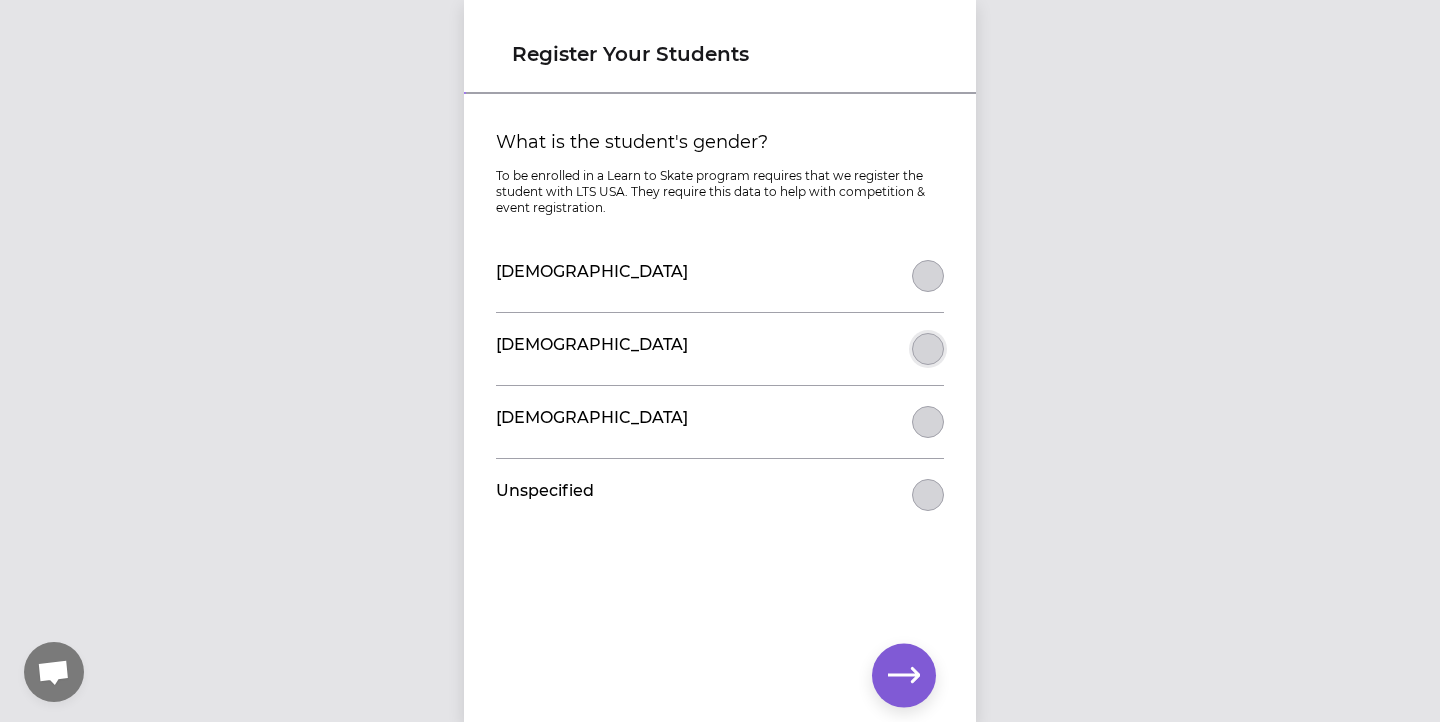 click on "What is the student's gender?" at bounding box center [928, 276] 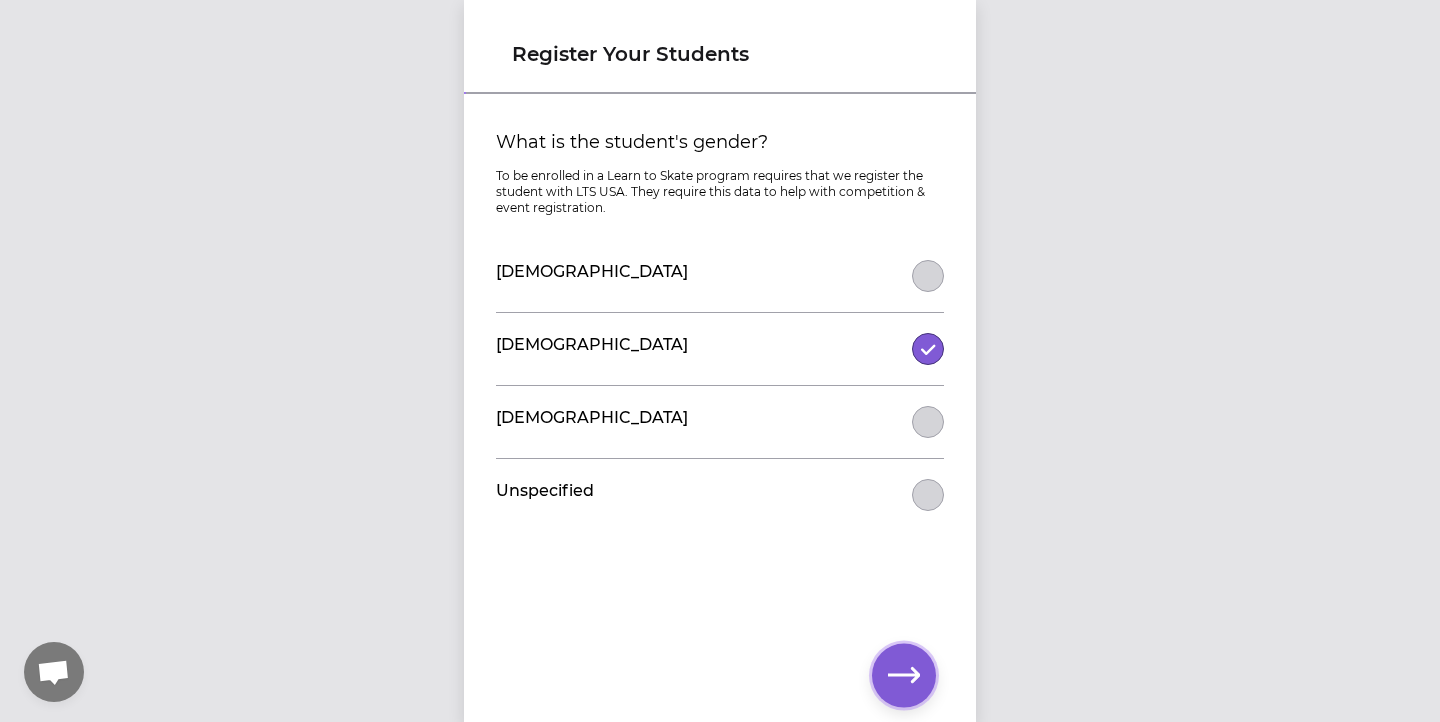 click 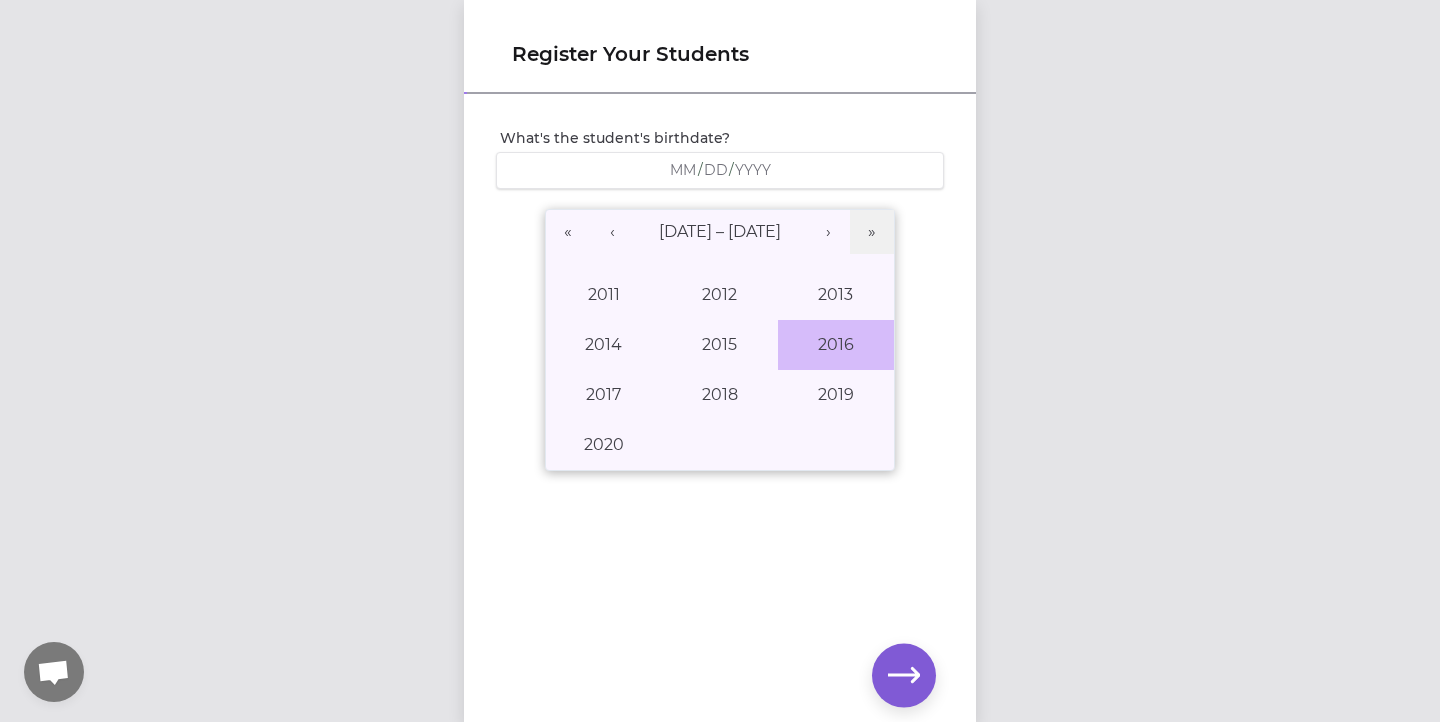 click on "2016" at bounding box center (836, 345) 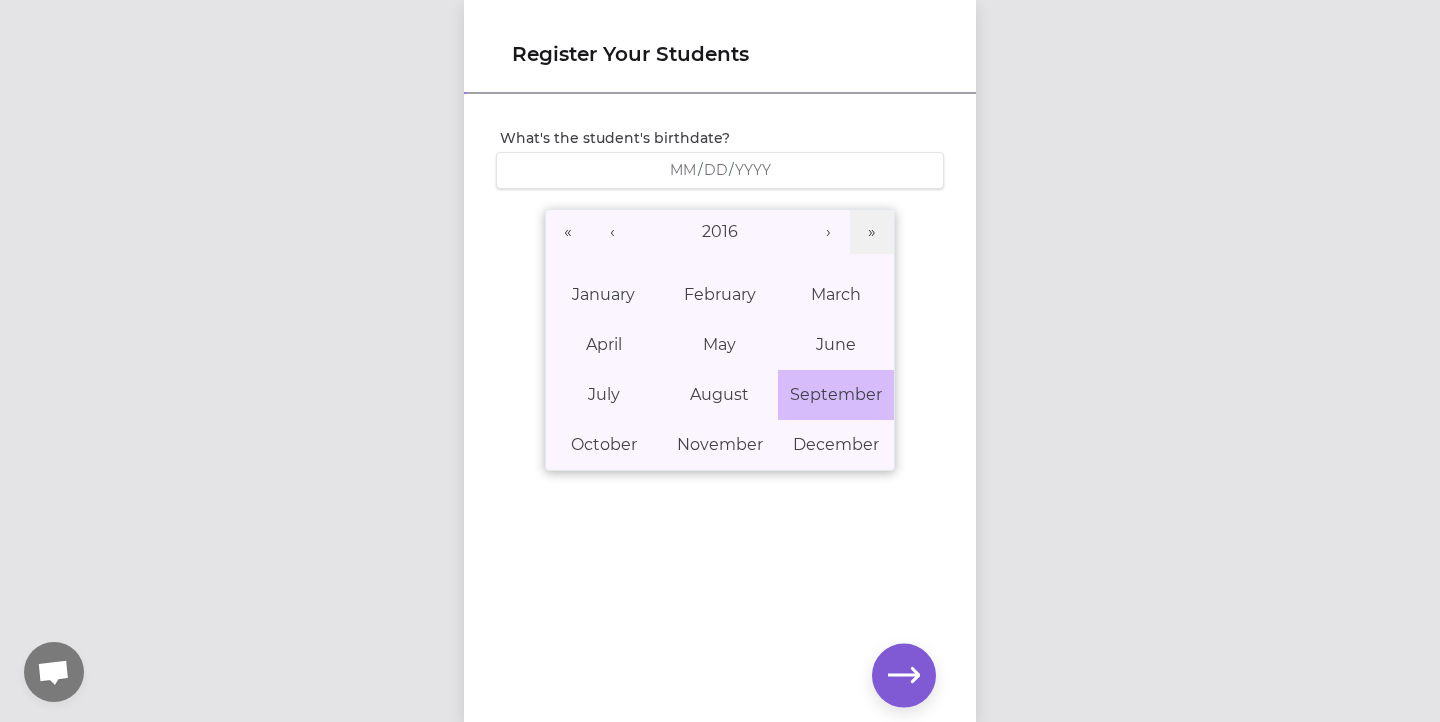click on "September" at bounding box center [836, 394] 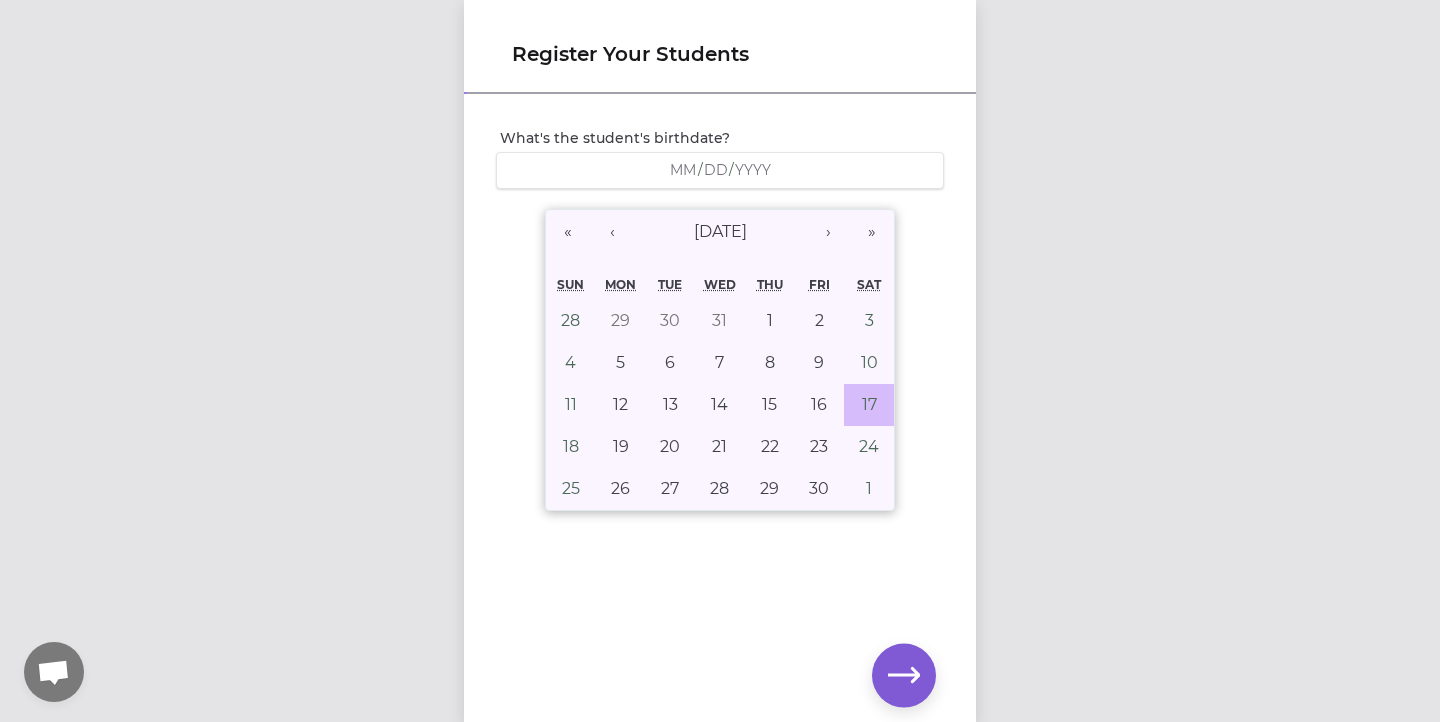 click on "17" at bounding box center [869, 405] 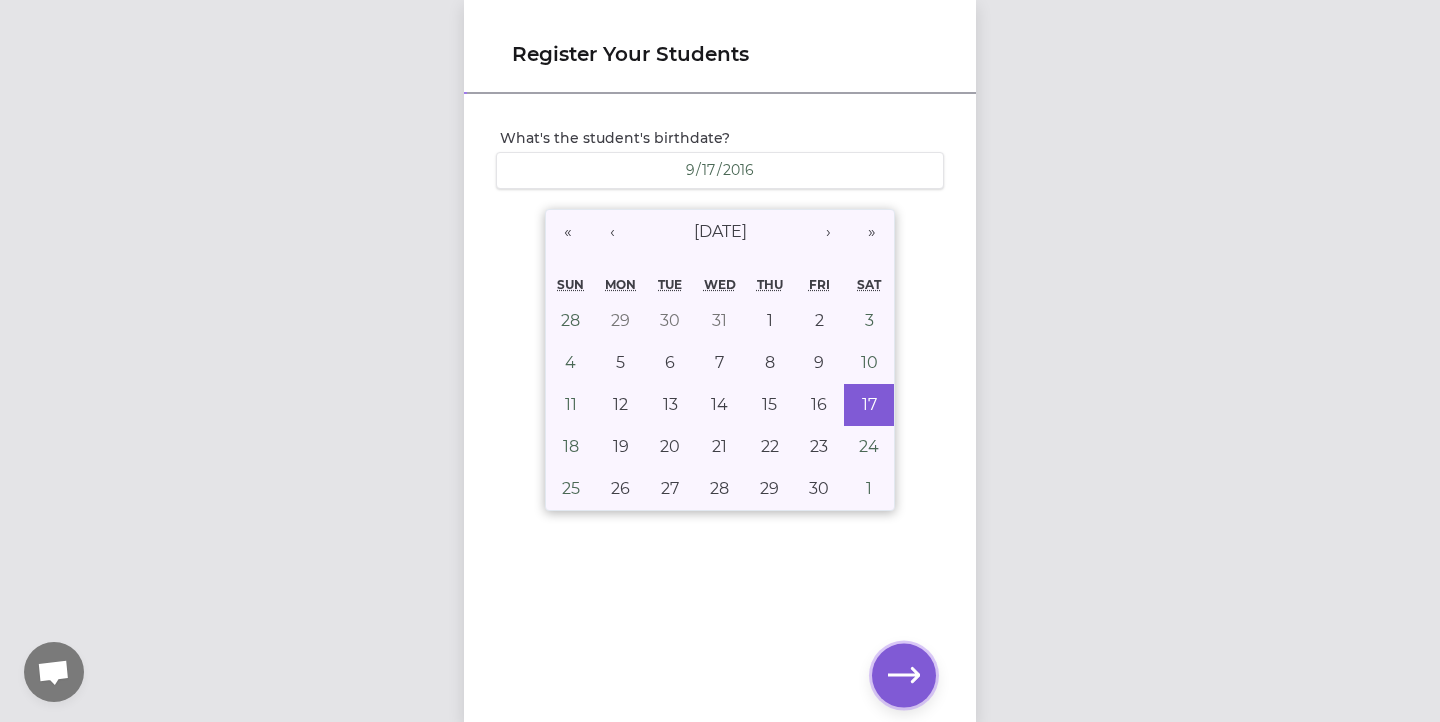 click at bounding box center [904, 676] 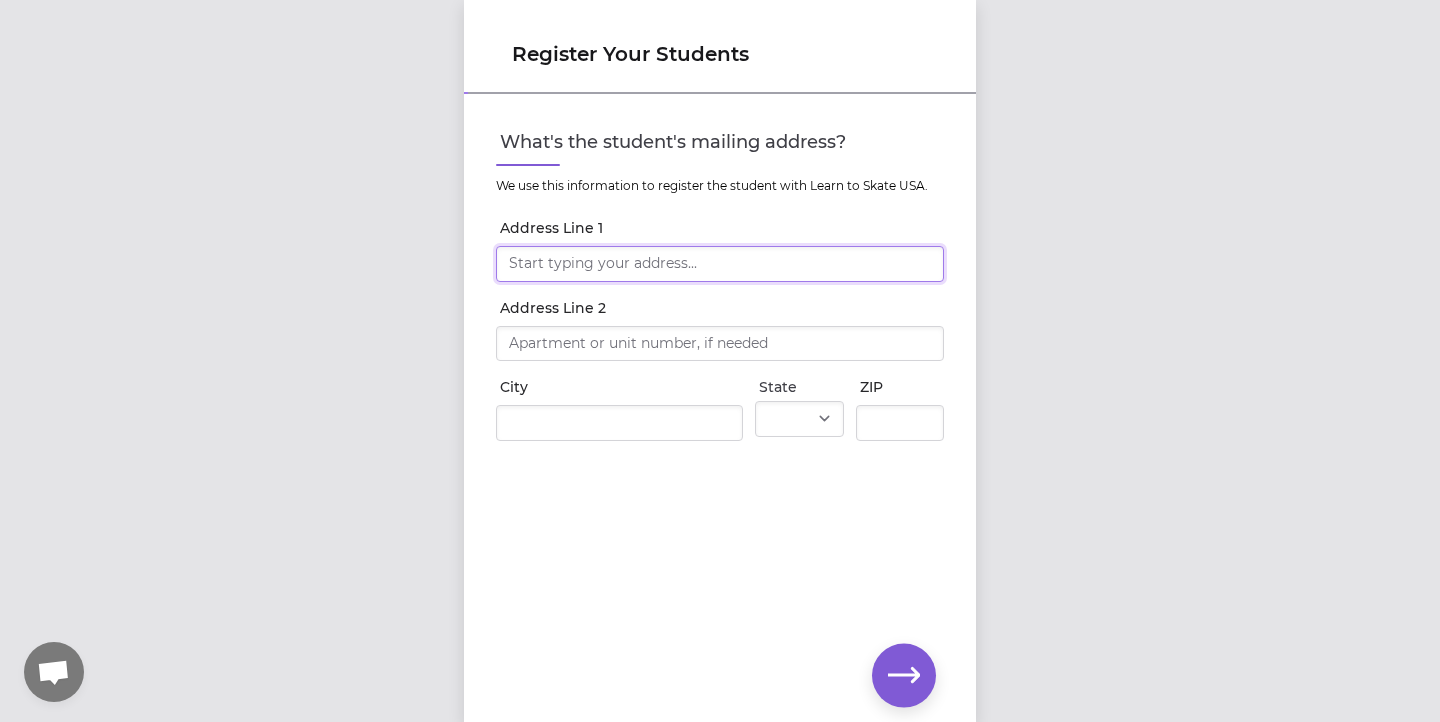 click on "Address Line 1" at bounding box center (720, 264) 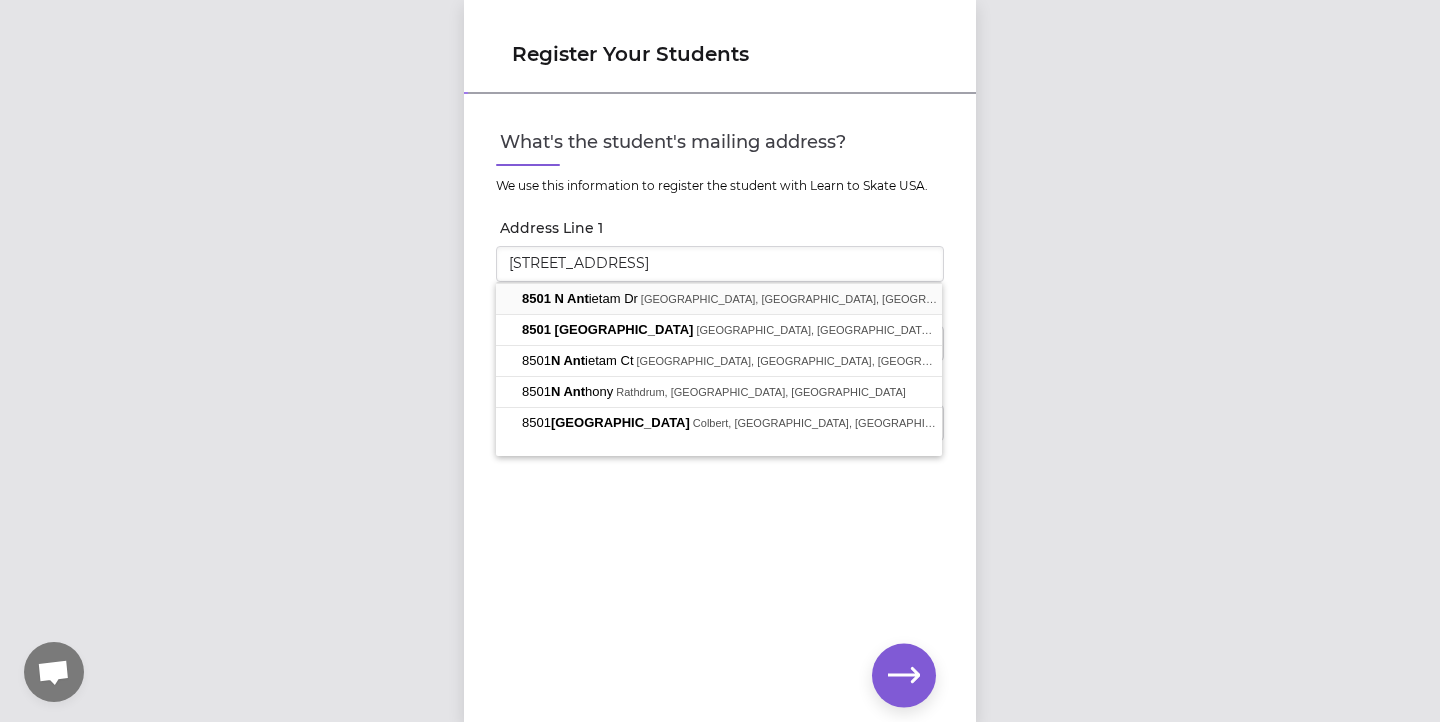 type on "[STREET_ADDRESS]" 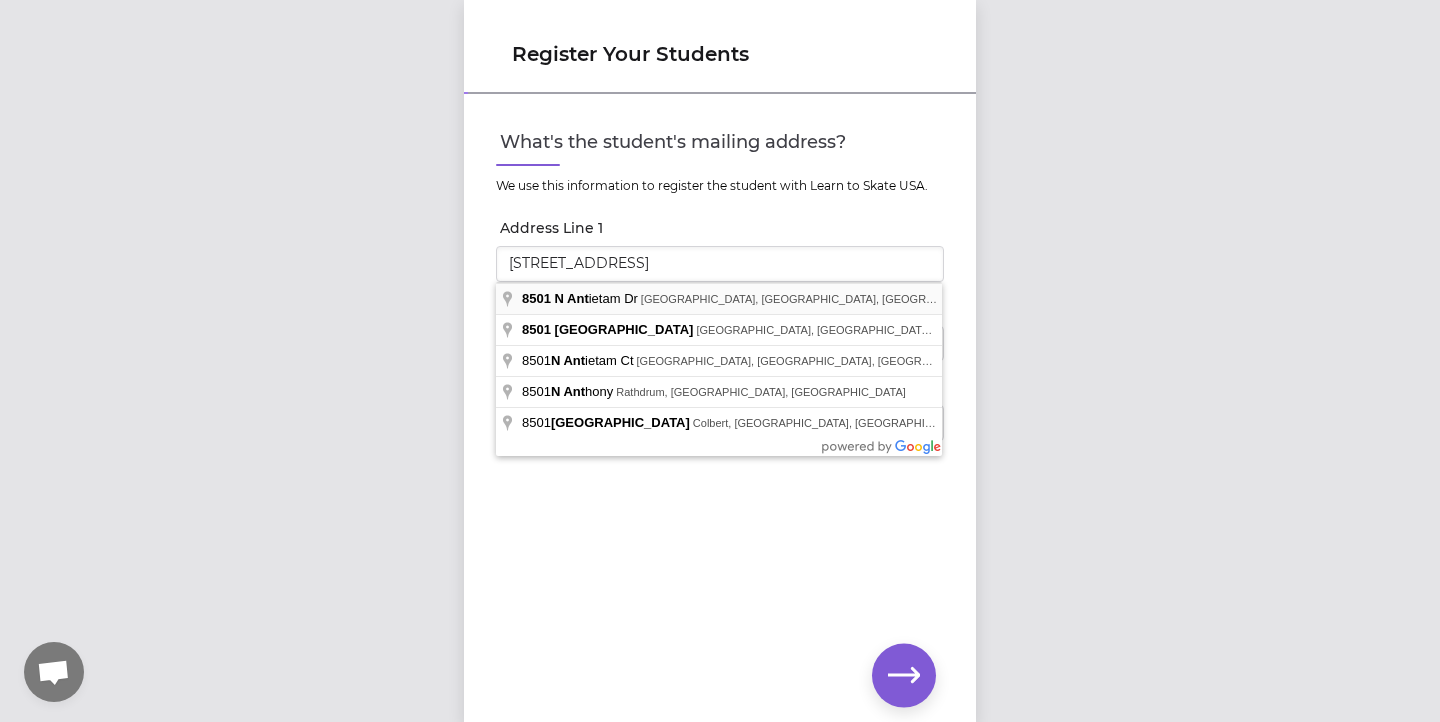 type on "[GEOGRAPHIC_DATA]" 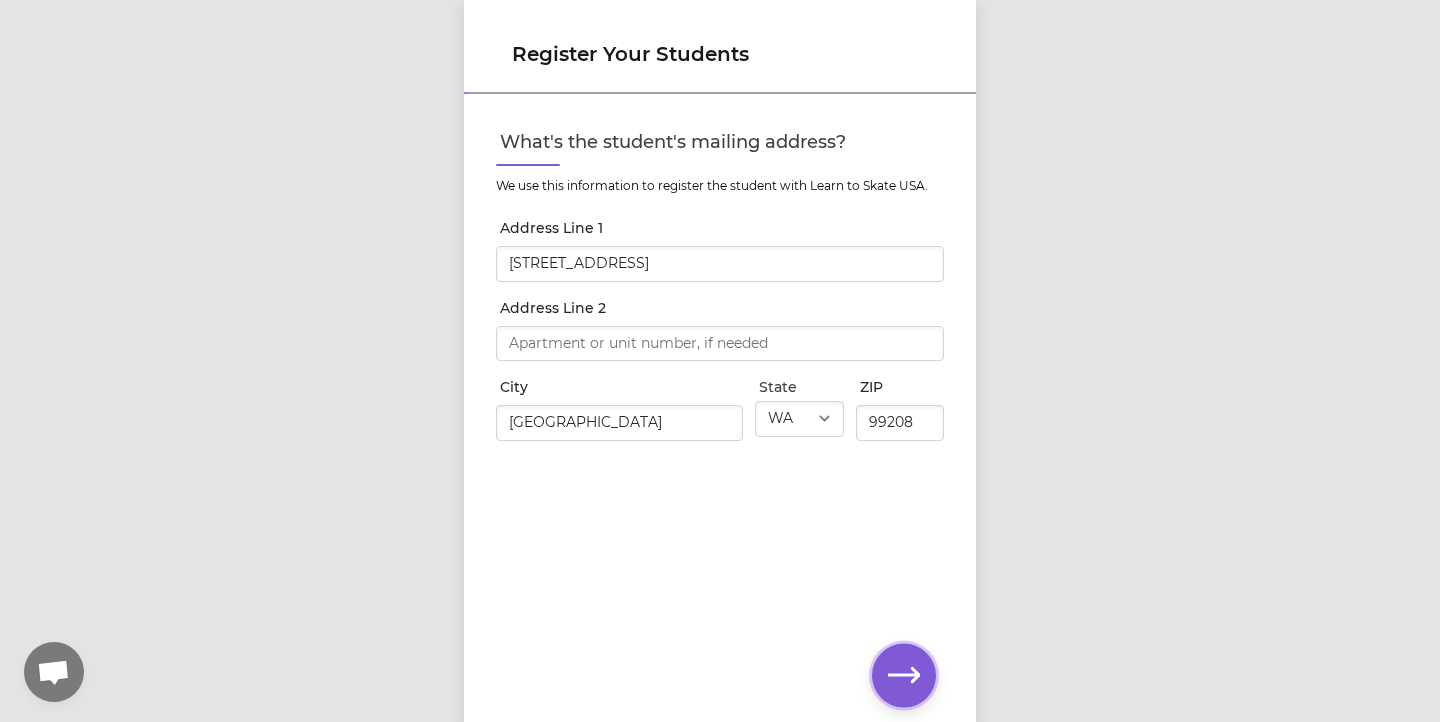 click at bounding box center (904, 676) 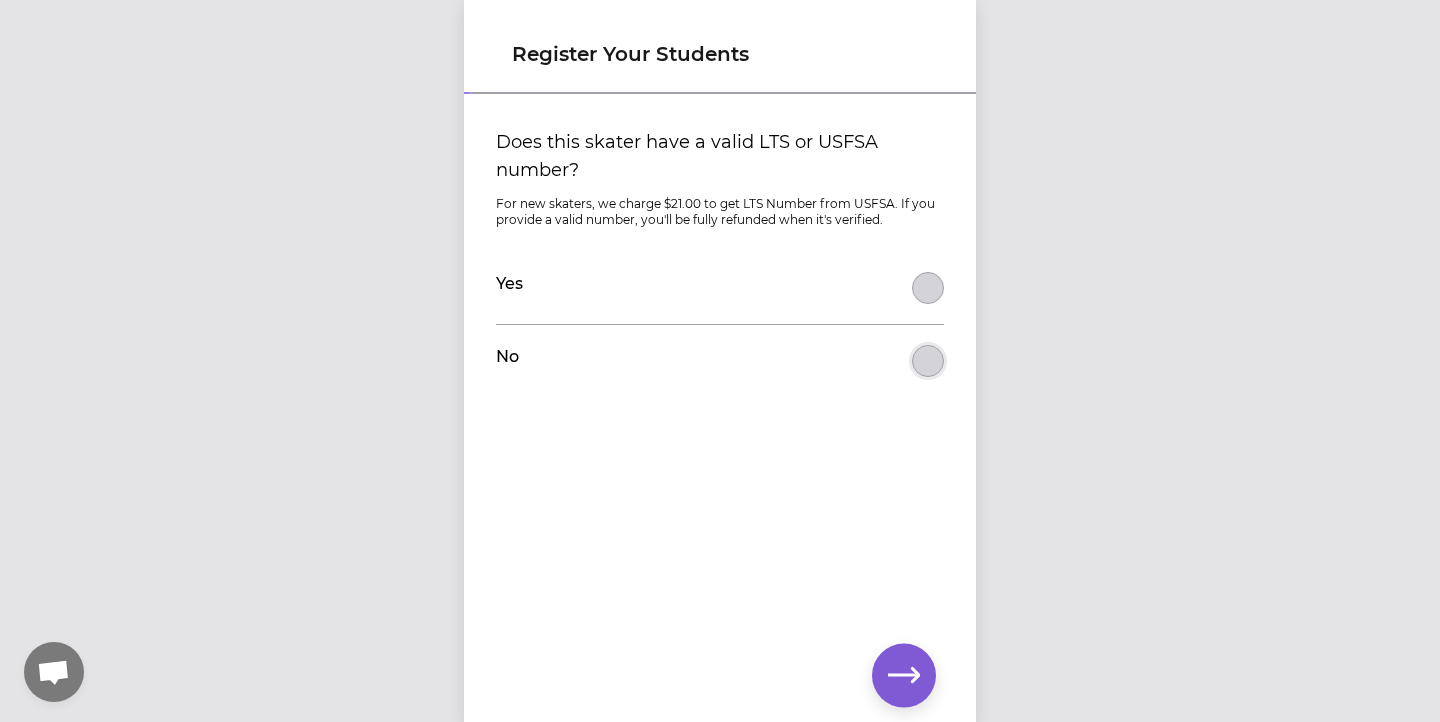 click on "Does this skater have a valid LTS or USFSA number?" at bounding box center [928, 288] 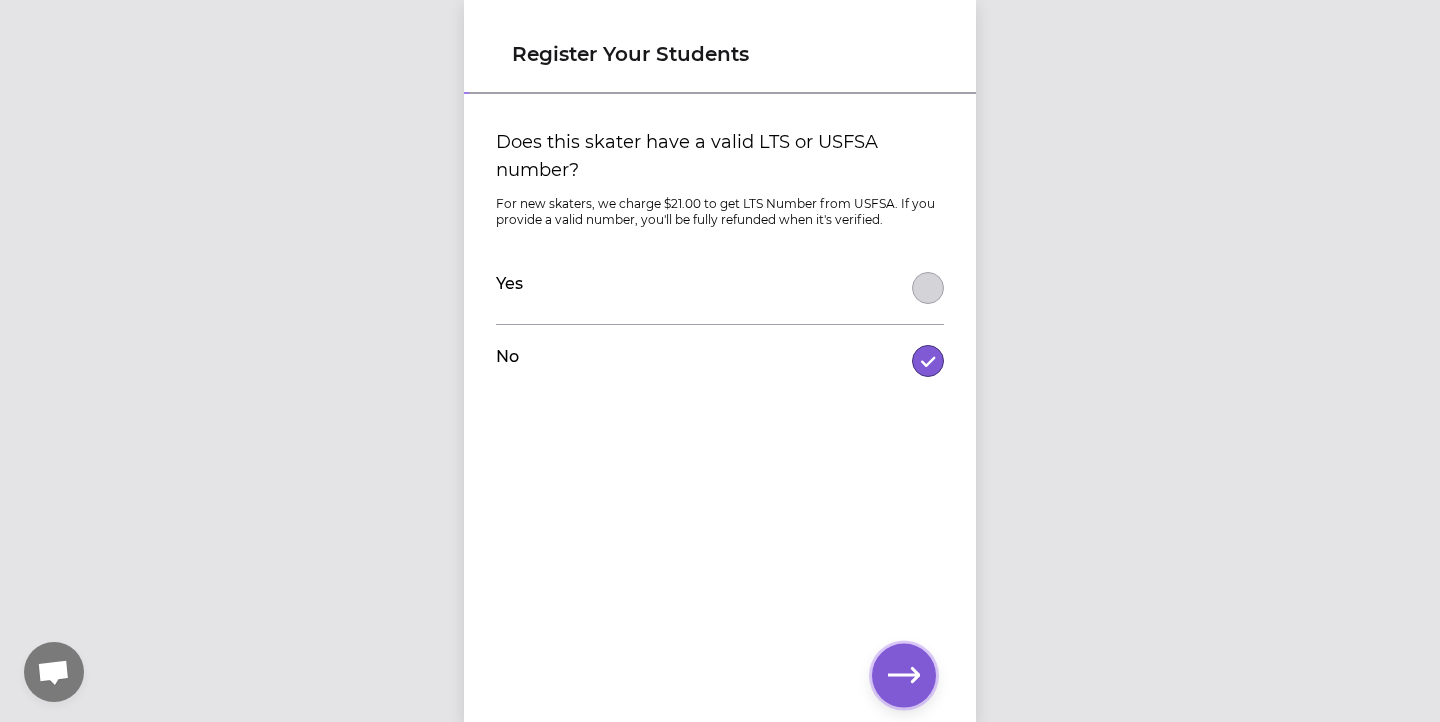 click 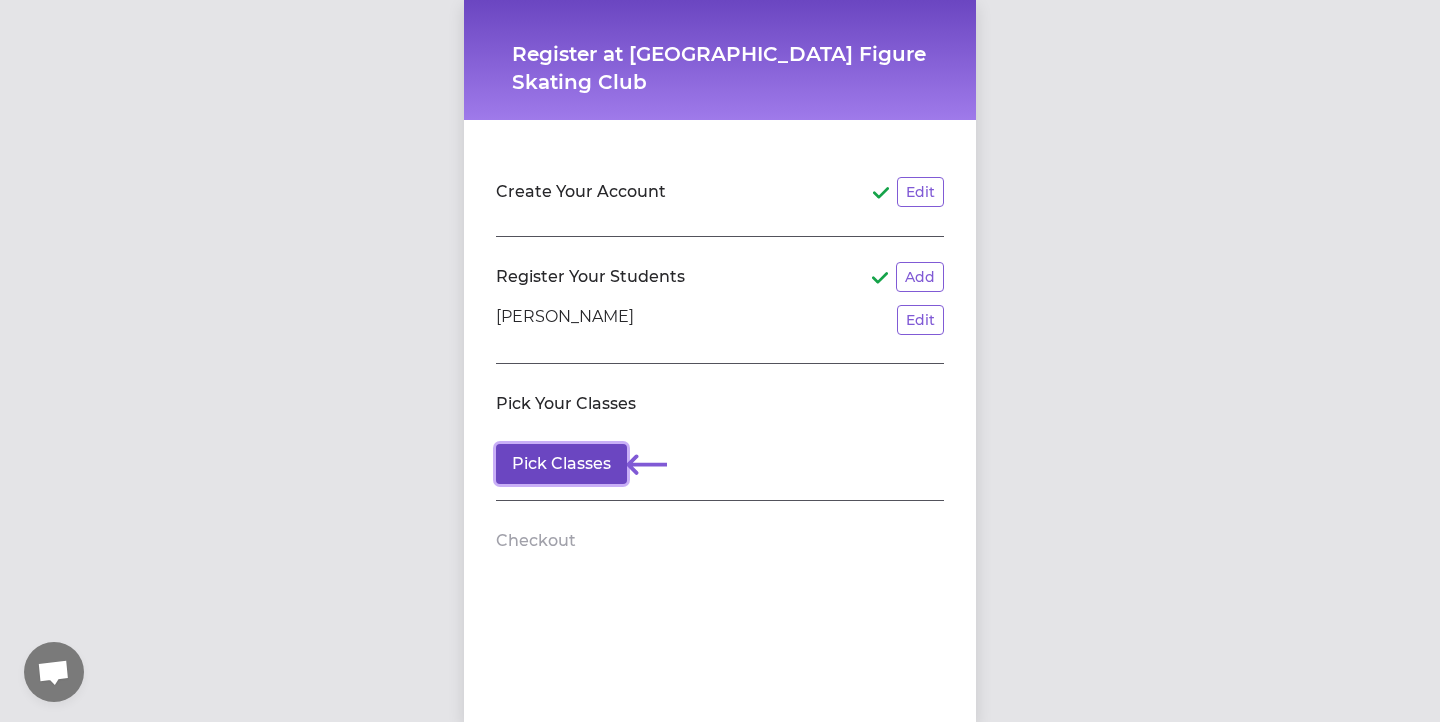 click on "Pick Classes" at bounding box center (561, 464) 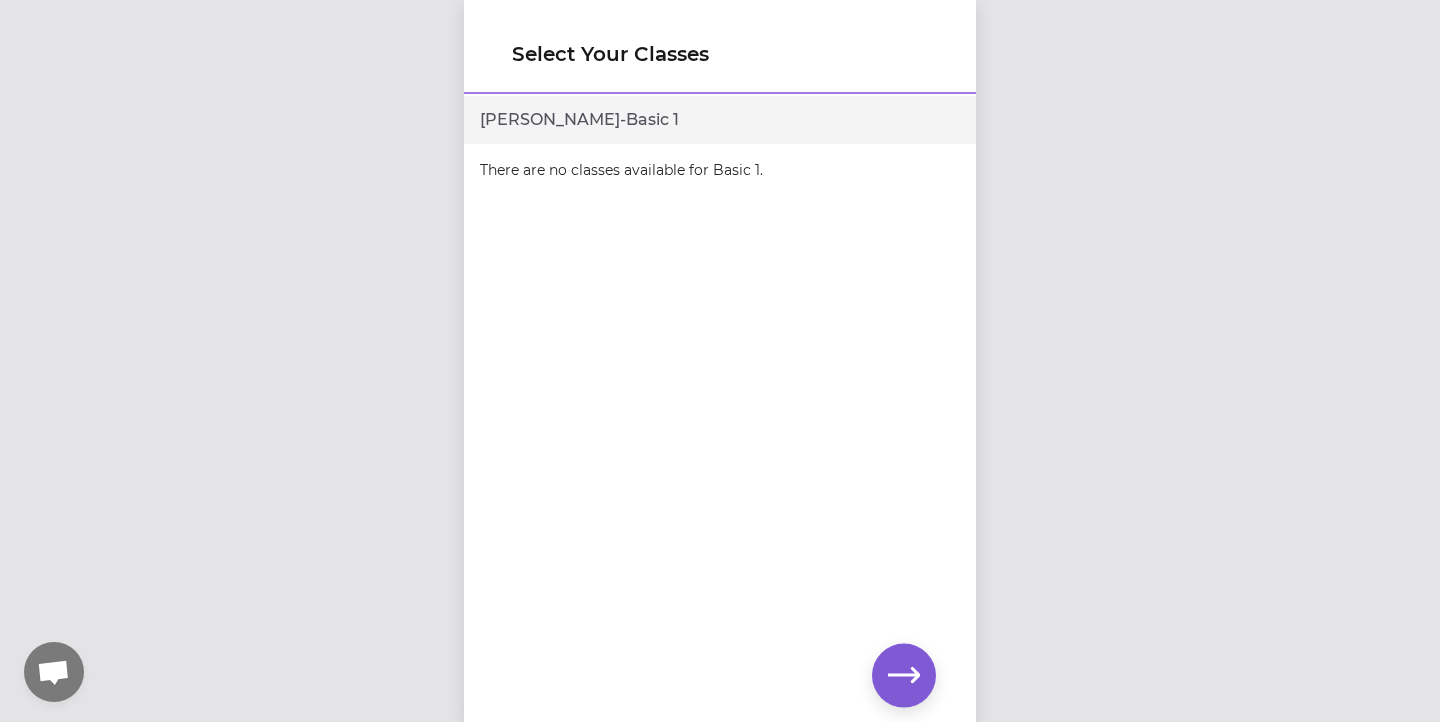 click on "[PERSON_NAME]  -  Basic 1" at bounding box center [720, 120] 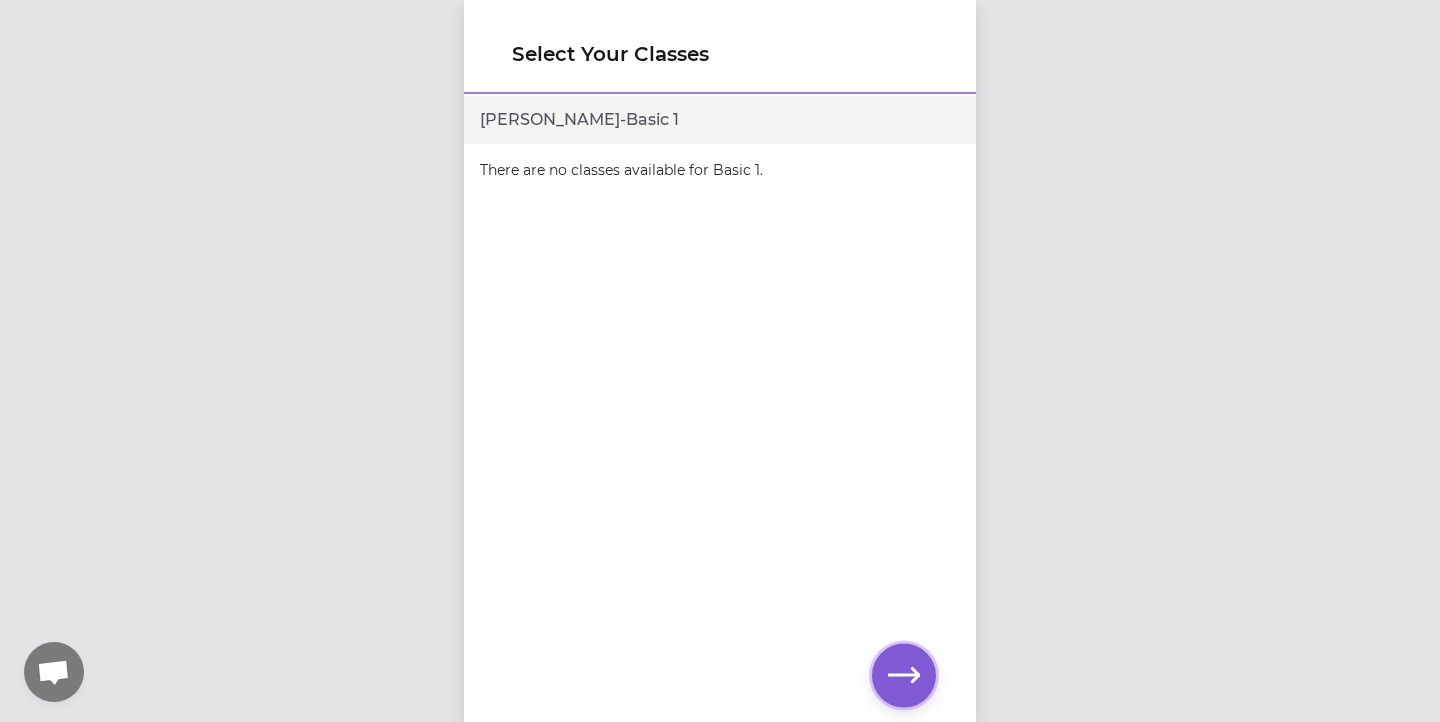 click at bounding box center (904, 676) 